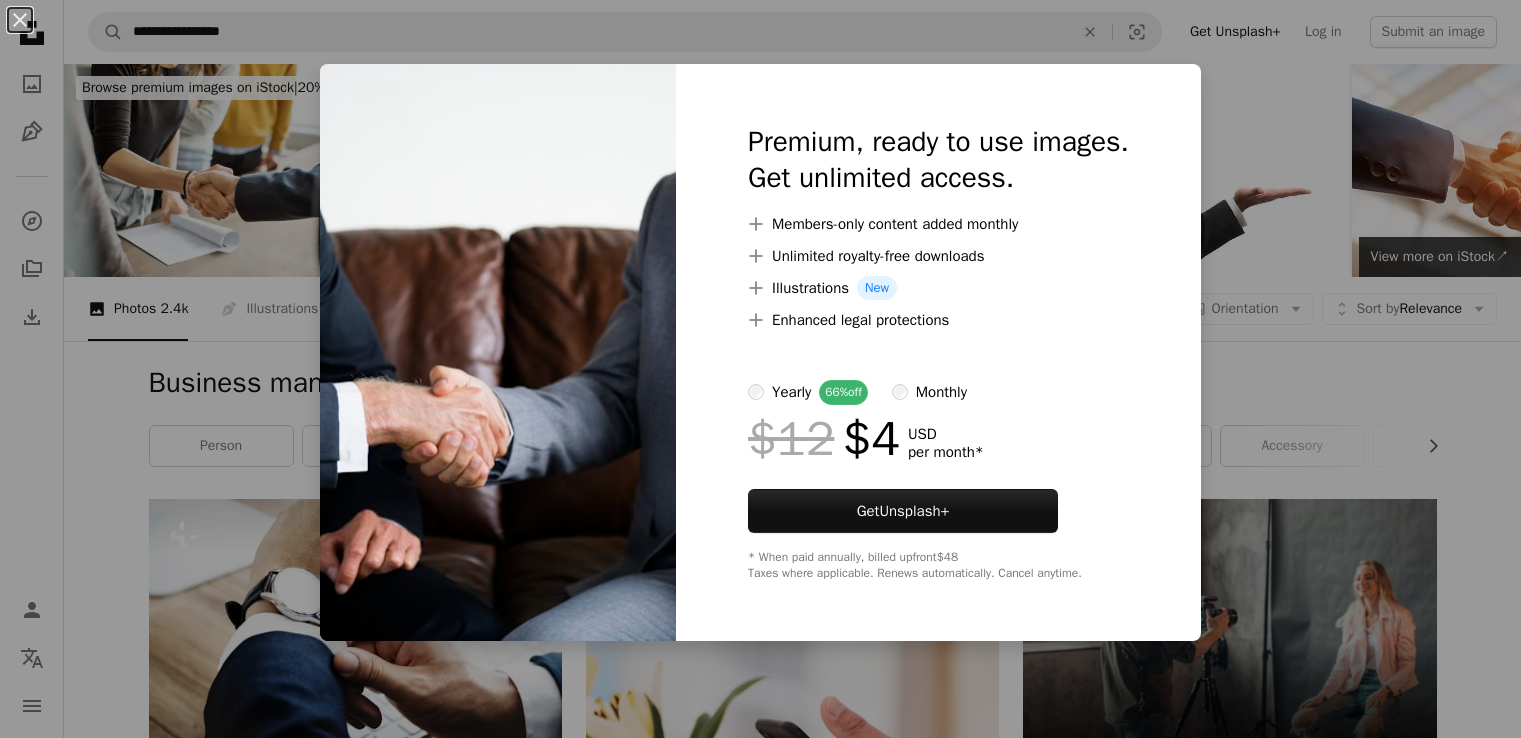scroll, scrollTop: 4540, scrollLeft: 0, axis: vertical 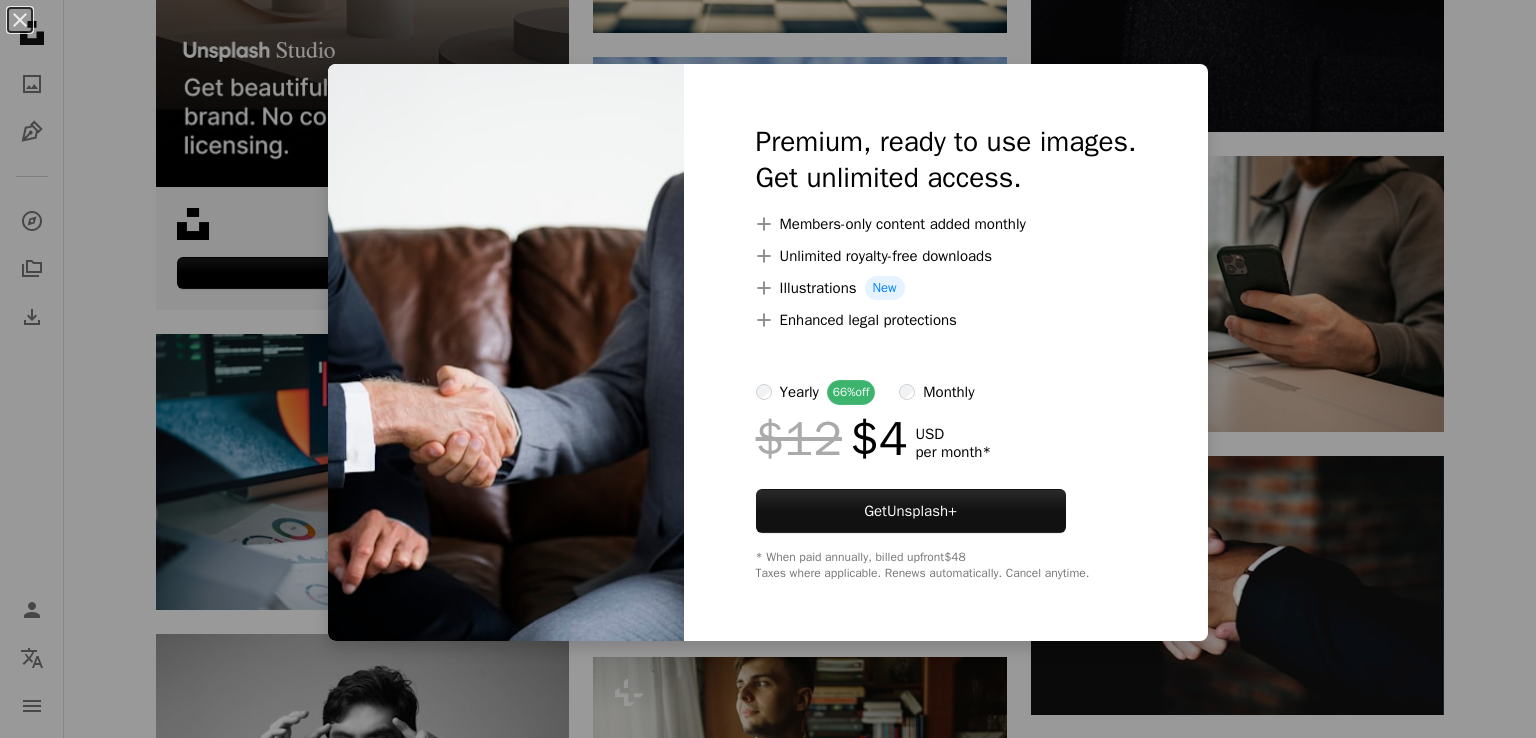 click on "An X shape Premium, ready to use images. Get unlimited access. A plus sign Members-only content added monthly A plus sign Unlimited royalty-free downloads A plus sign Illustrations  New A plus sign Enhanced legal protections yearly 66%  off monthly $12   $4 USD per month * Get  Unsplash+ * When paid annually, billed upfront  $48 Taxes where applicable. Renews automatically. Cancel anytime." at bounding box center [768, 369] 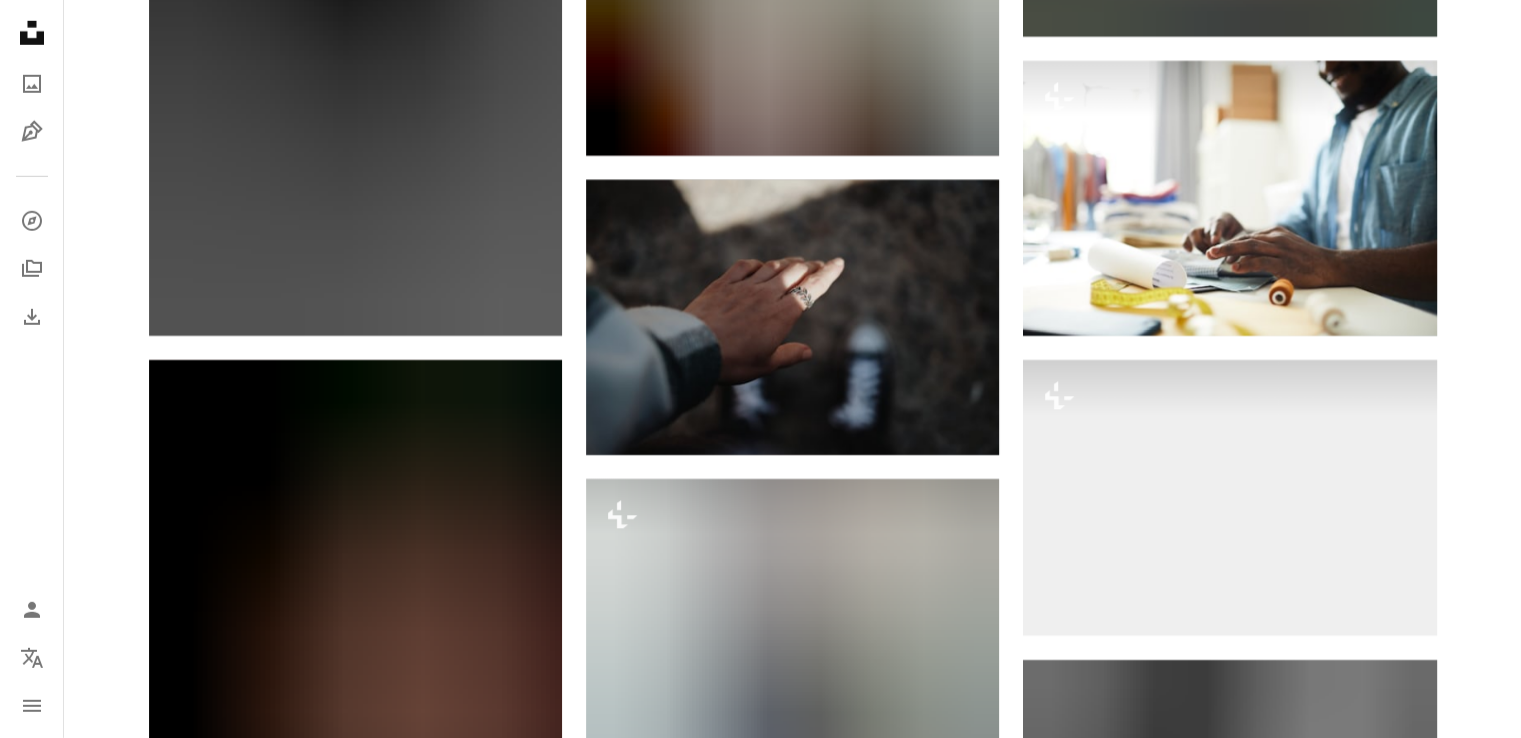 scroll, scrollTop: 14208, scrollLeft: 0, axis: vertical 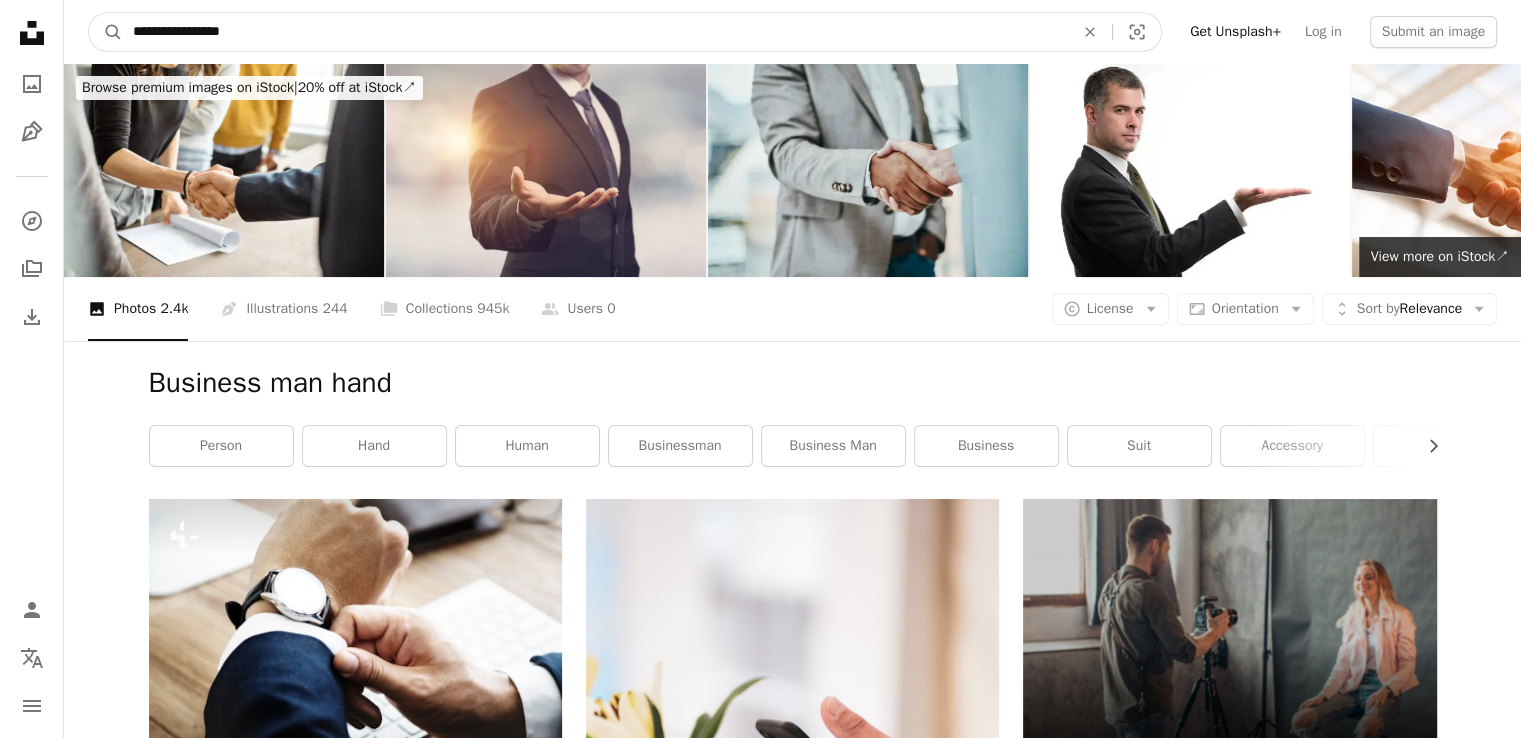drag, startPoint x: 299, startPoint y: 36, endPoint x: 189, endPoint y: 22, distance: 110.88733 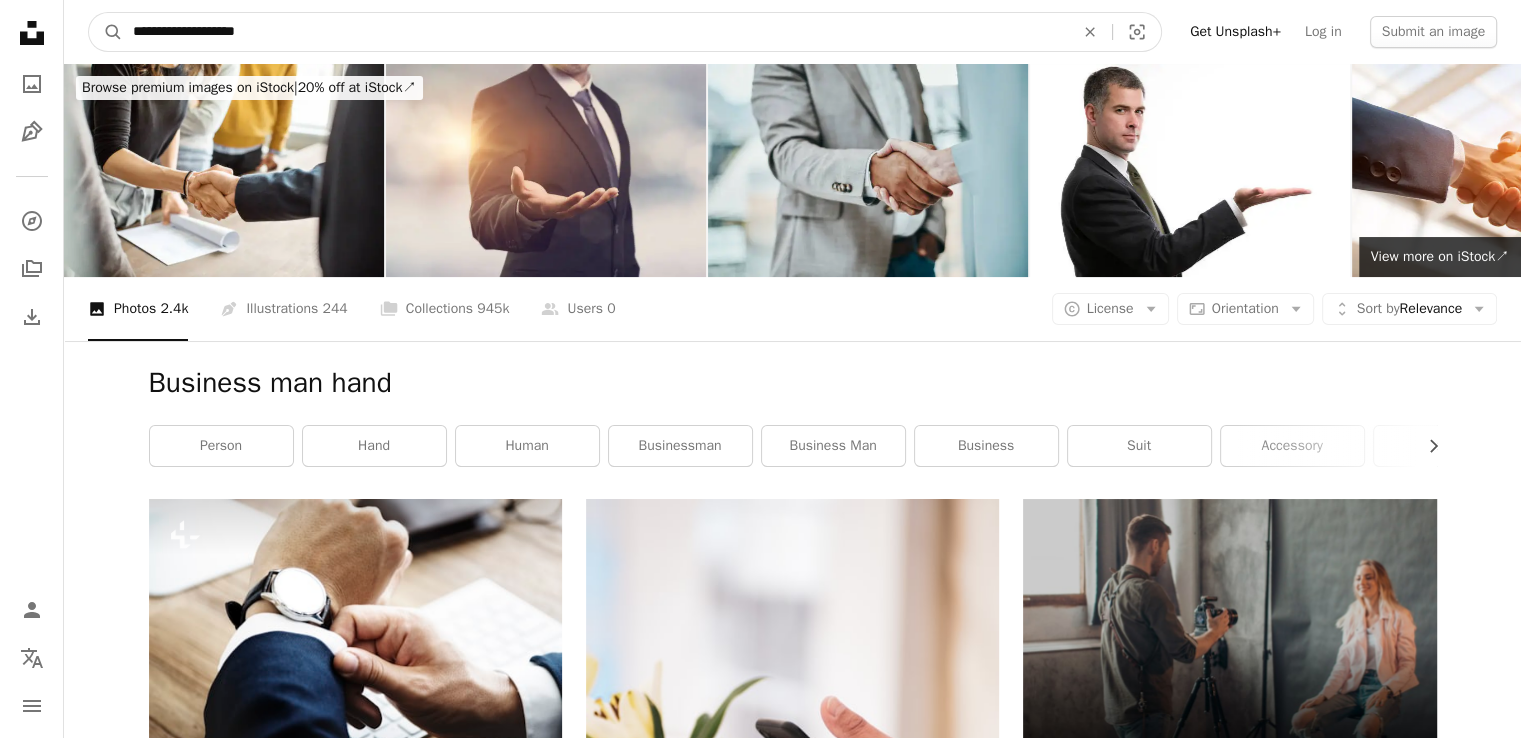 type on "**********" 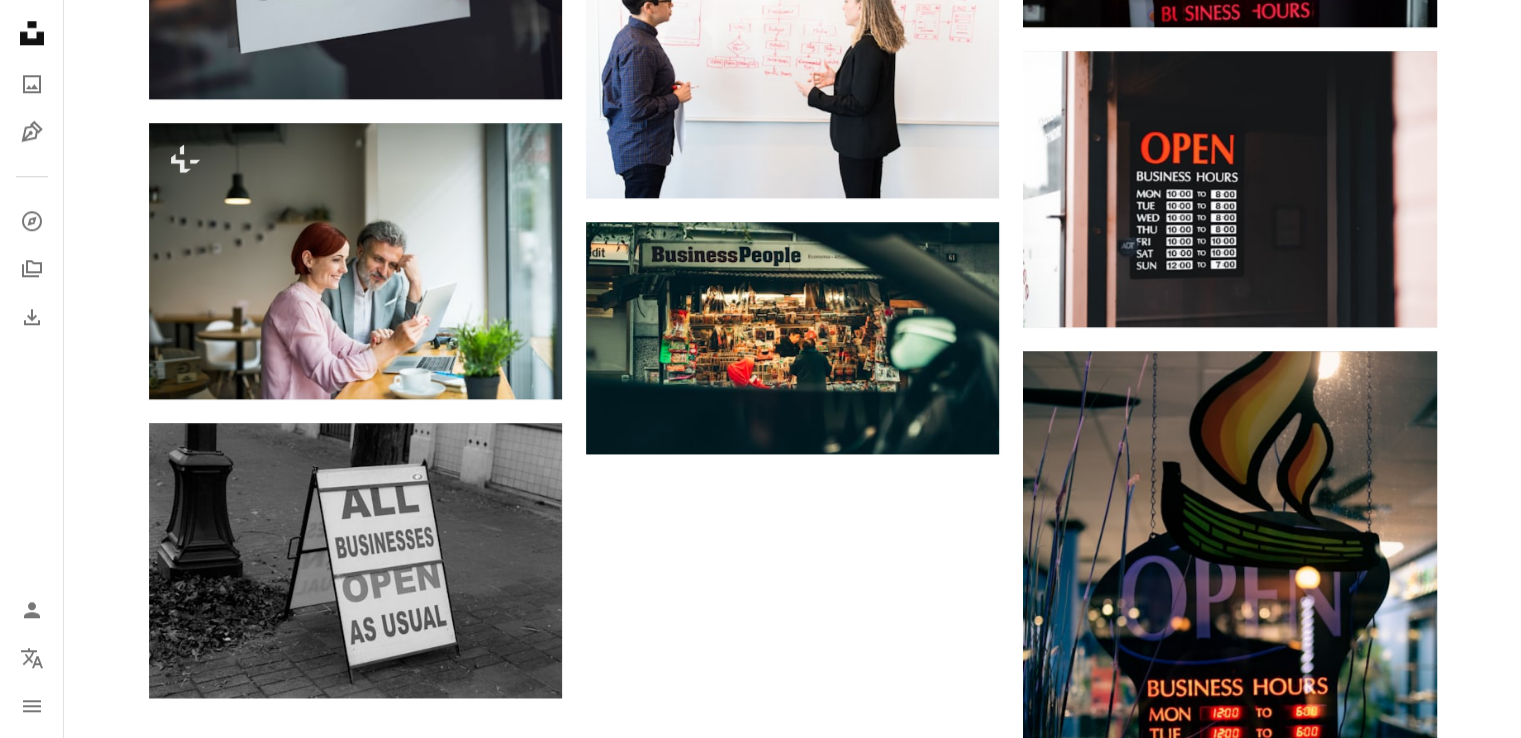 scroll, scrollTop: 2166, scrollLeft: 0, axis: vertical 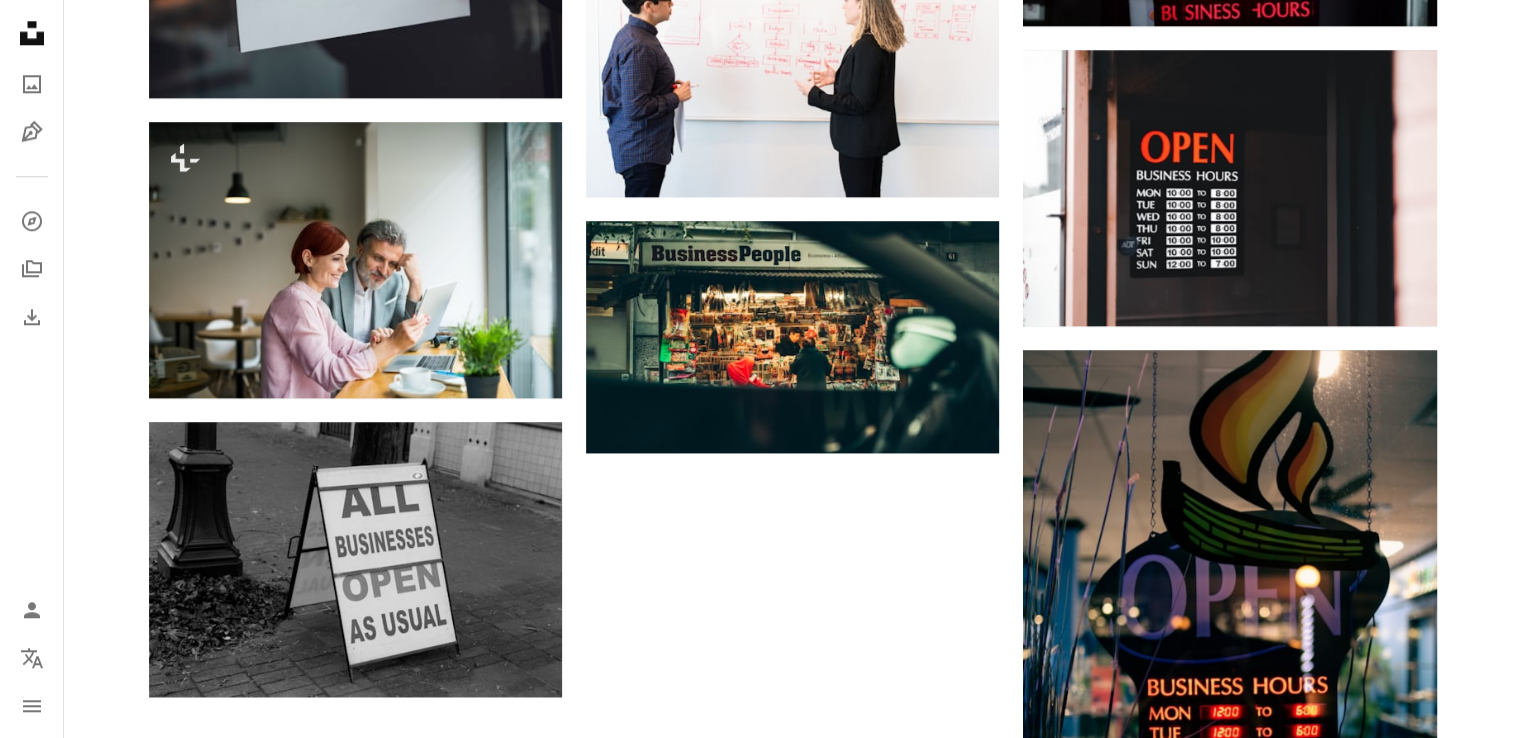 click on "Load more" at bounding box center (793, 1379) 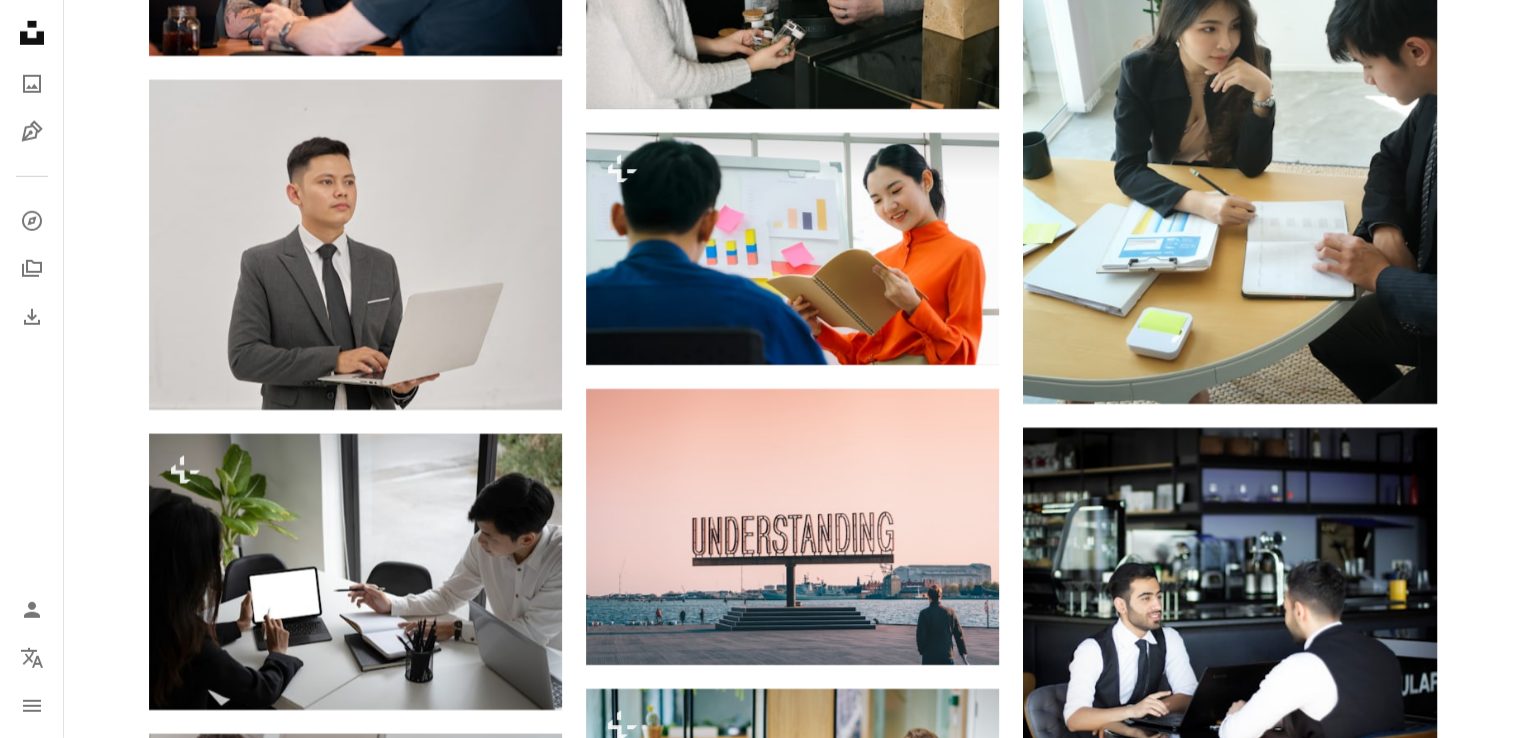 scroll, scrollTop: 6166, scrollLeft: 0, axis: vertical 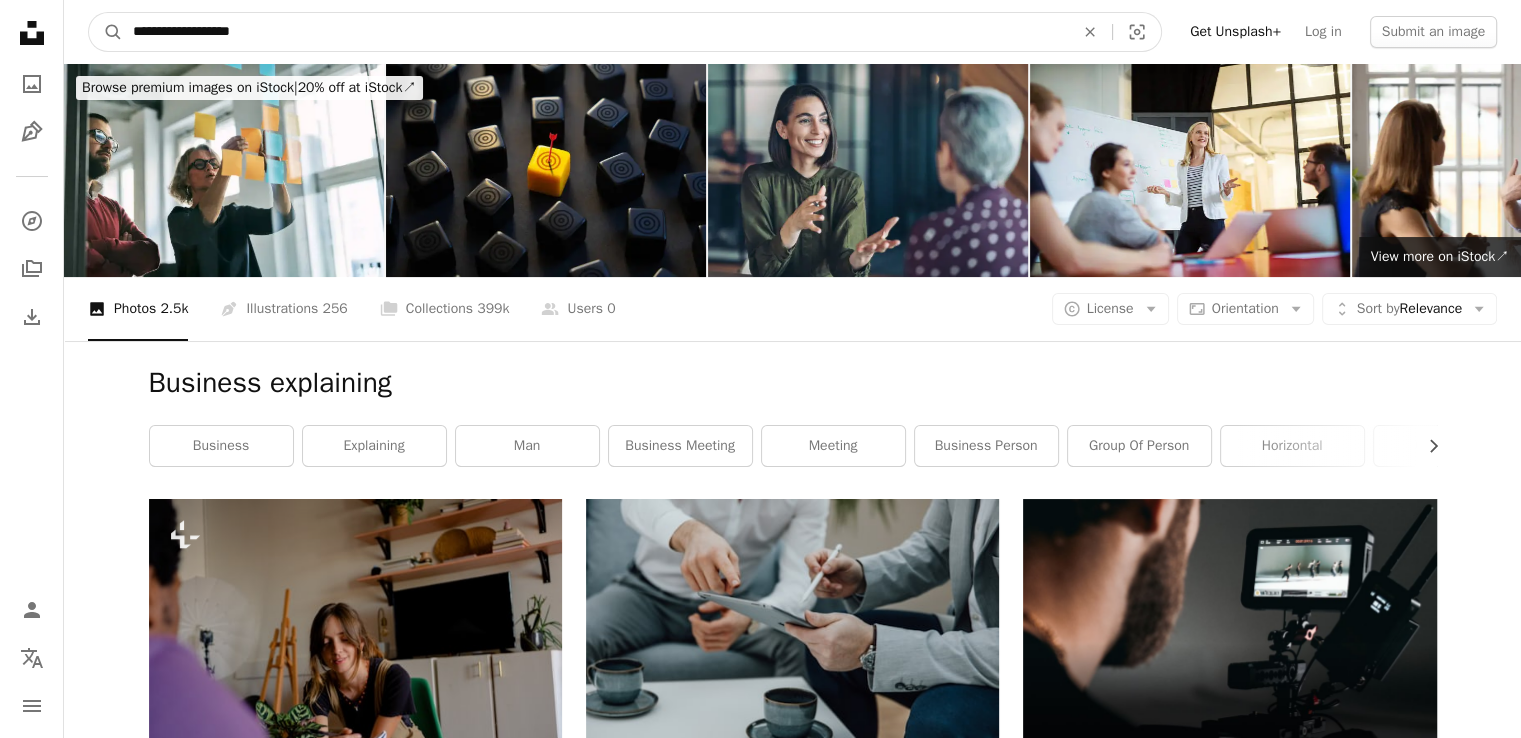 click on "**********" at bounding box center [595, 32] 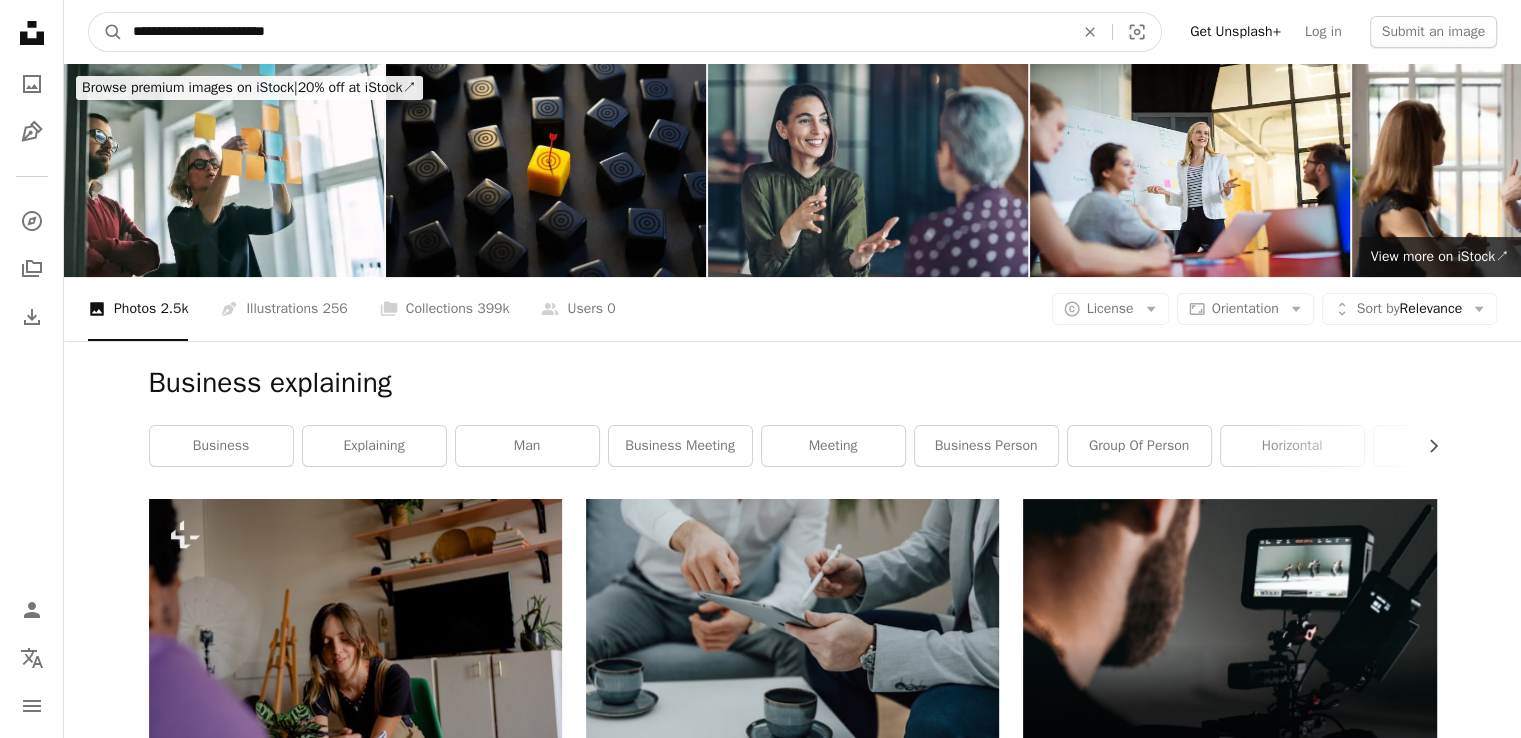 type on "**********" 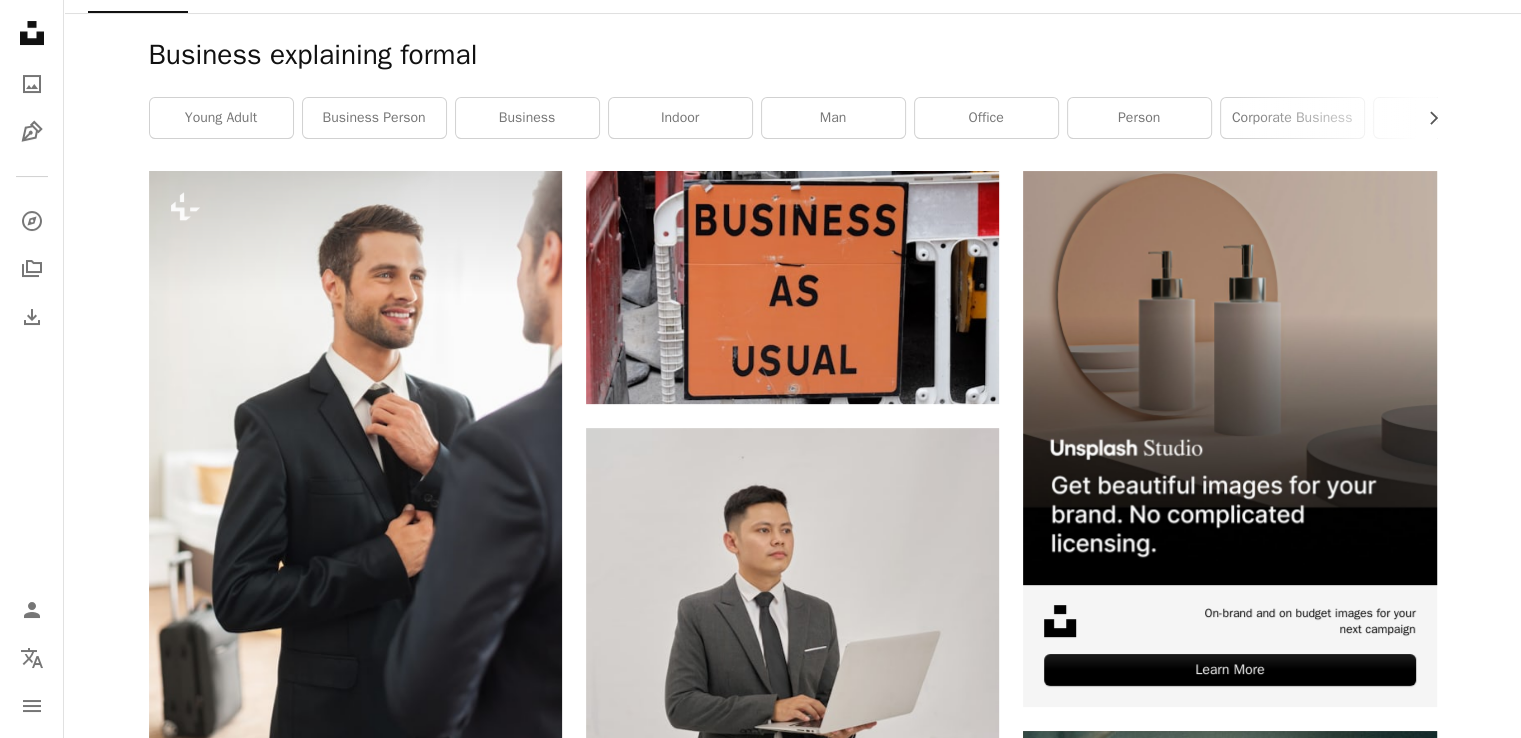 scroll, scrollTop: 0, scrollLeft: 0, axis: both 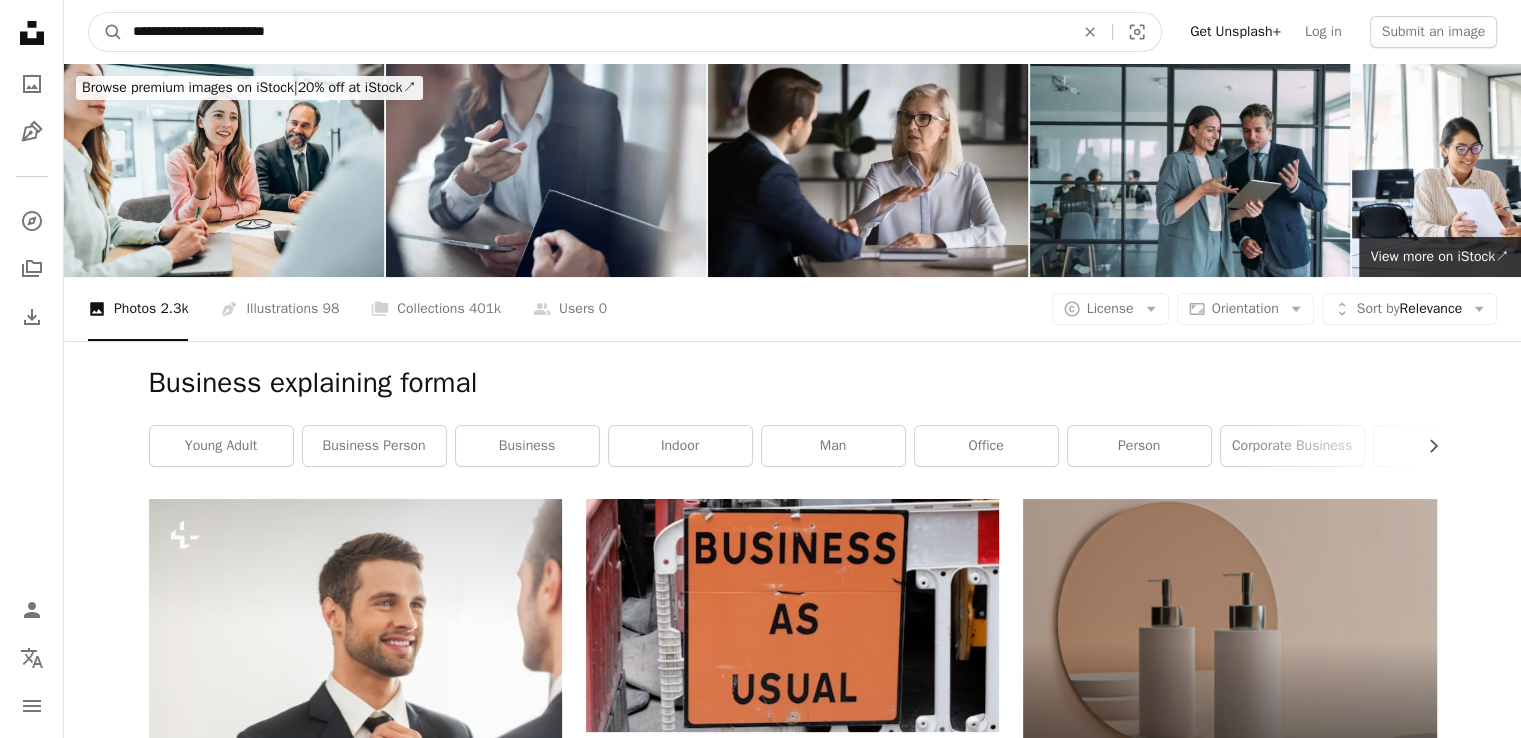 drag, startPoint x: 559, startPoint y: 39, endPoint x: 250, endPoint y: 12, distance: 310.17737 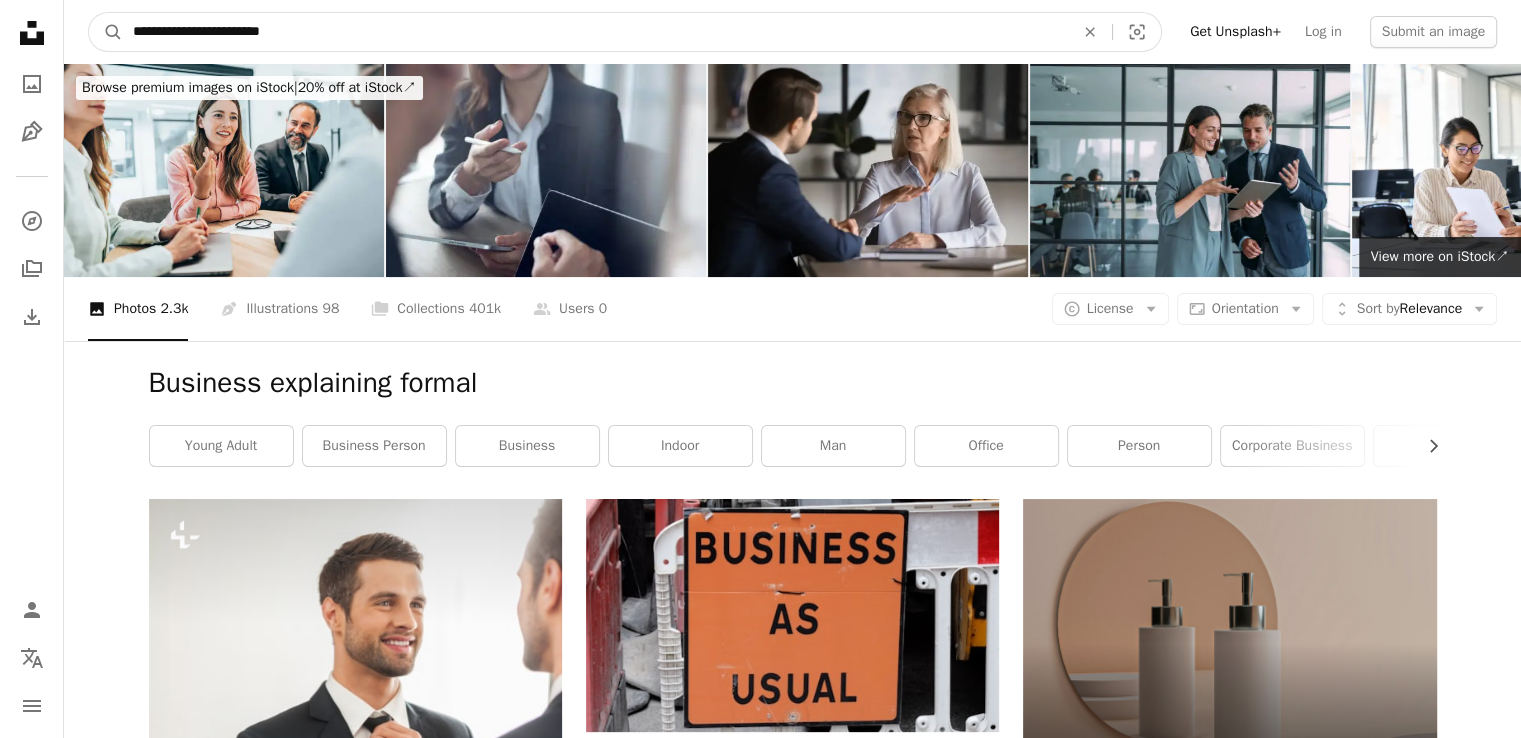 type on "**********" 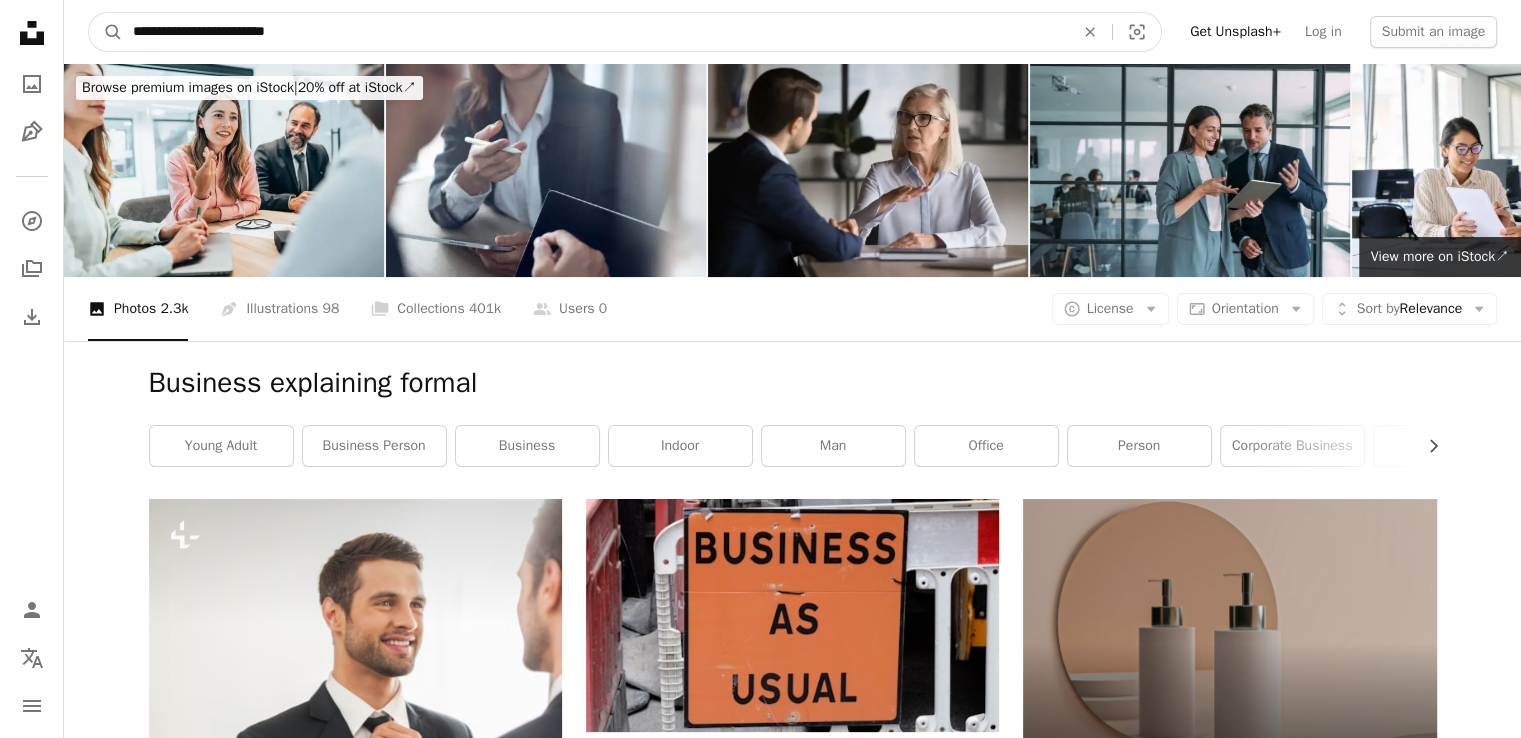 click on "A magnifying glass" at bounding box center (106, 32) 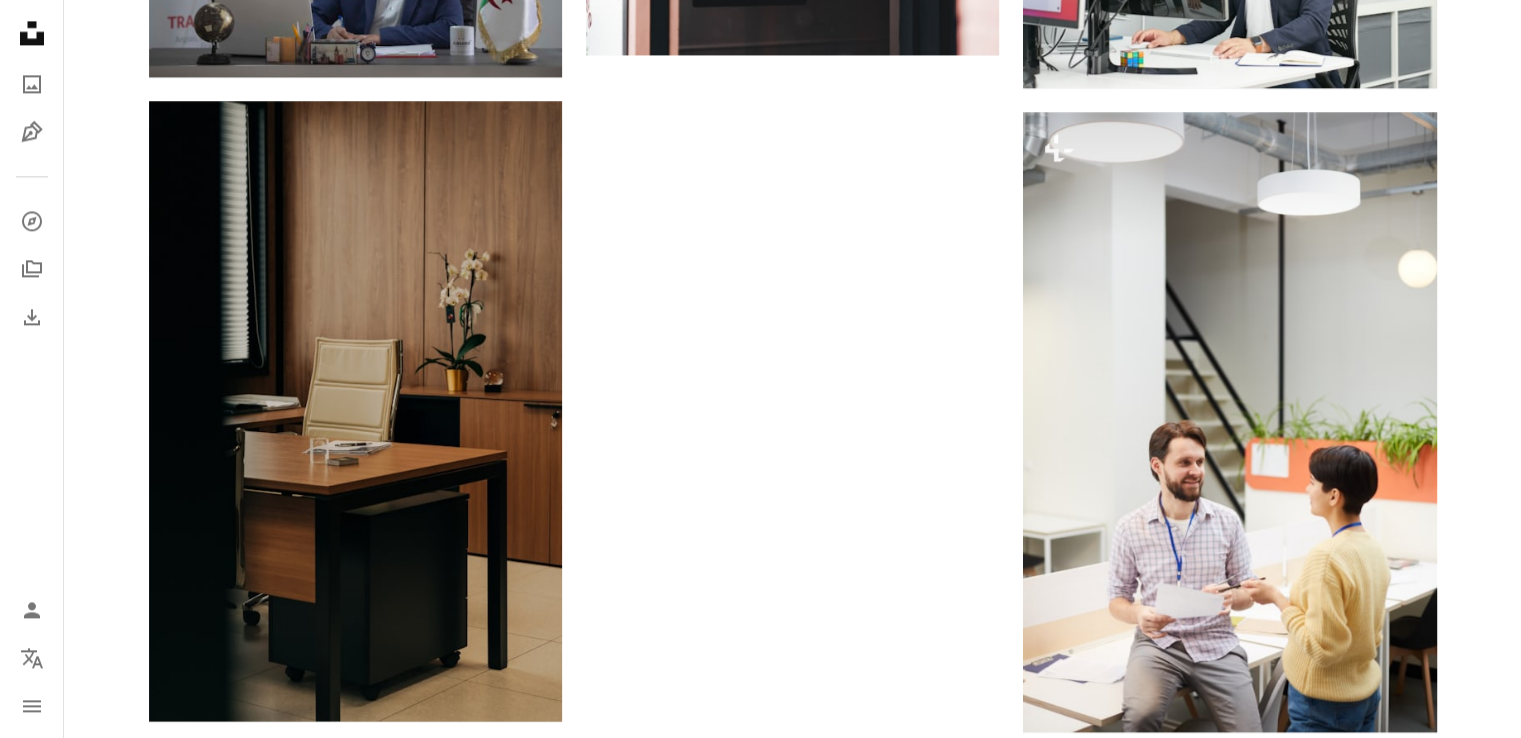 scroll, scrollTop: 2830, scrollLeft: 0, axis: vertical 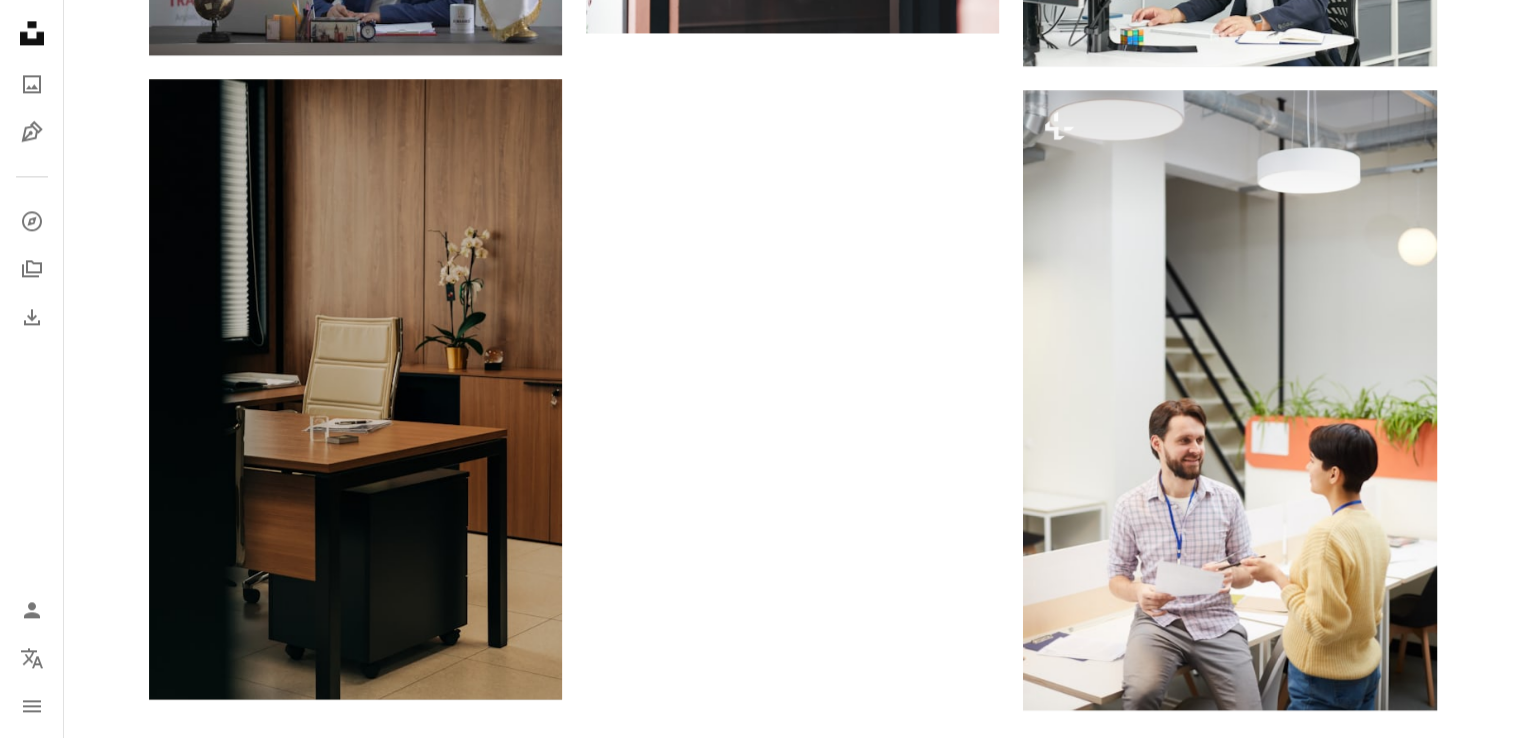 click on "Load more" at bounding box center [793, 790] 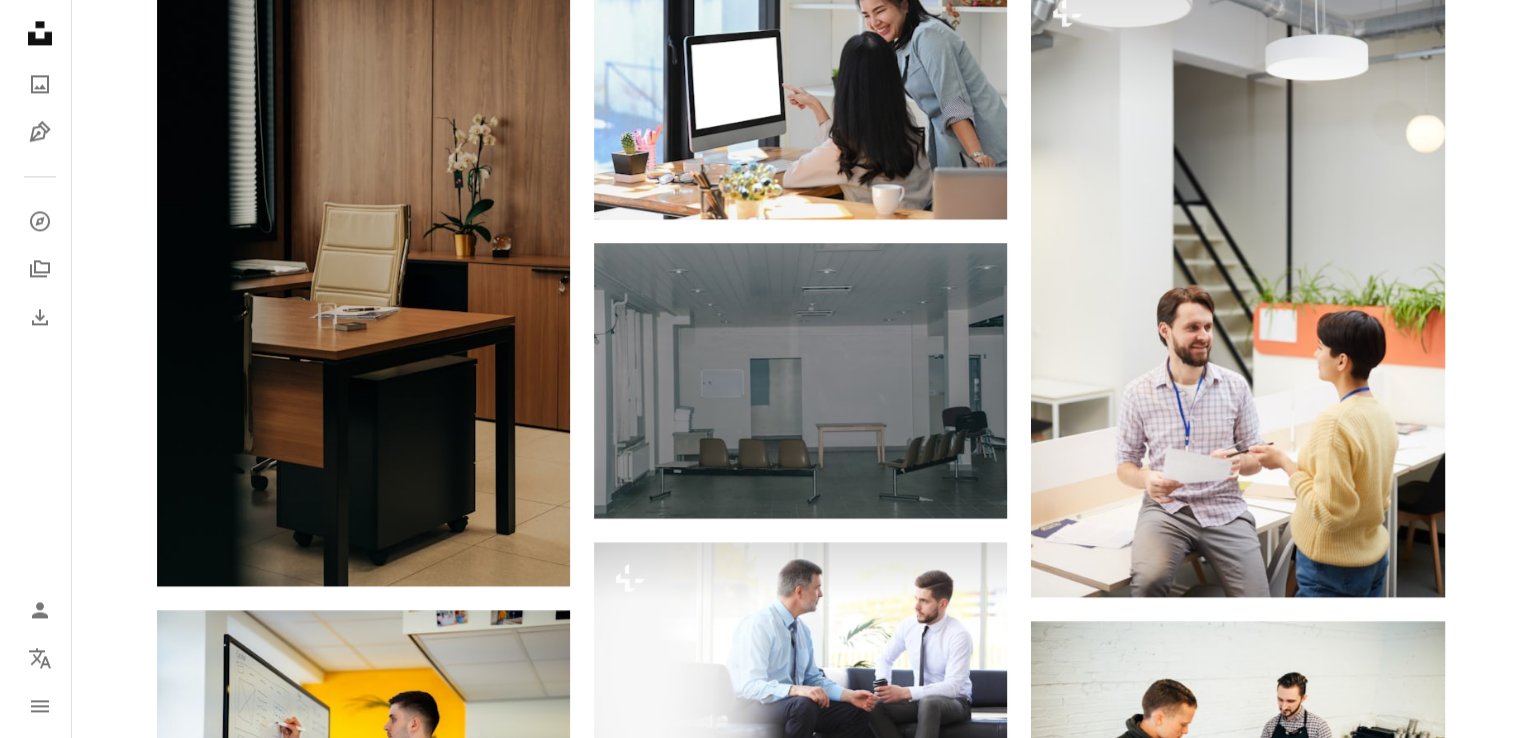 scroll, scrollTop: 2970, scrollLeft: 0, axis: vertical 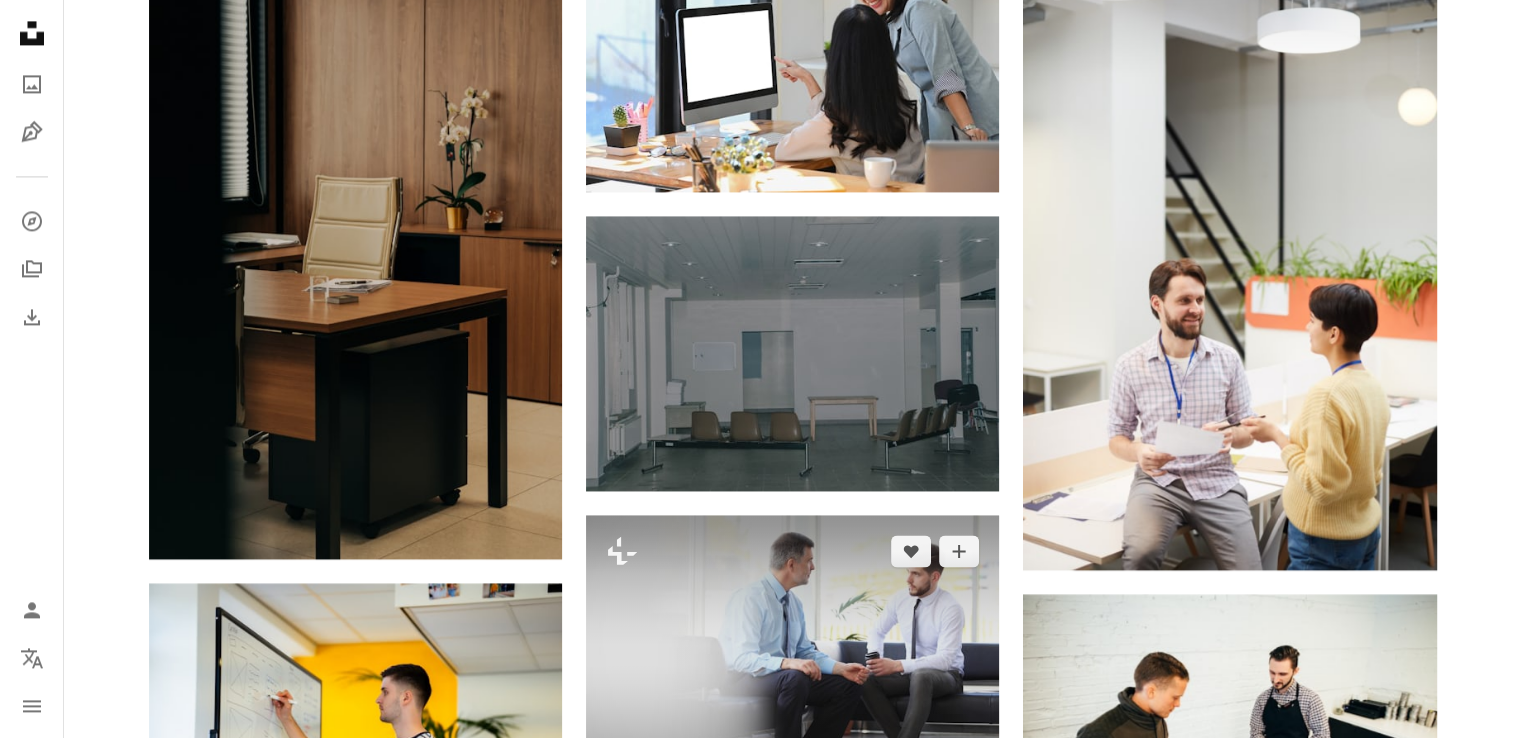 click at bounding box center [792, 658] 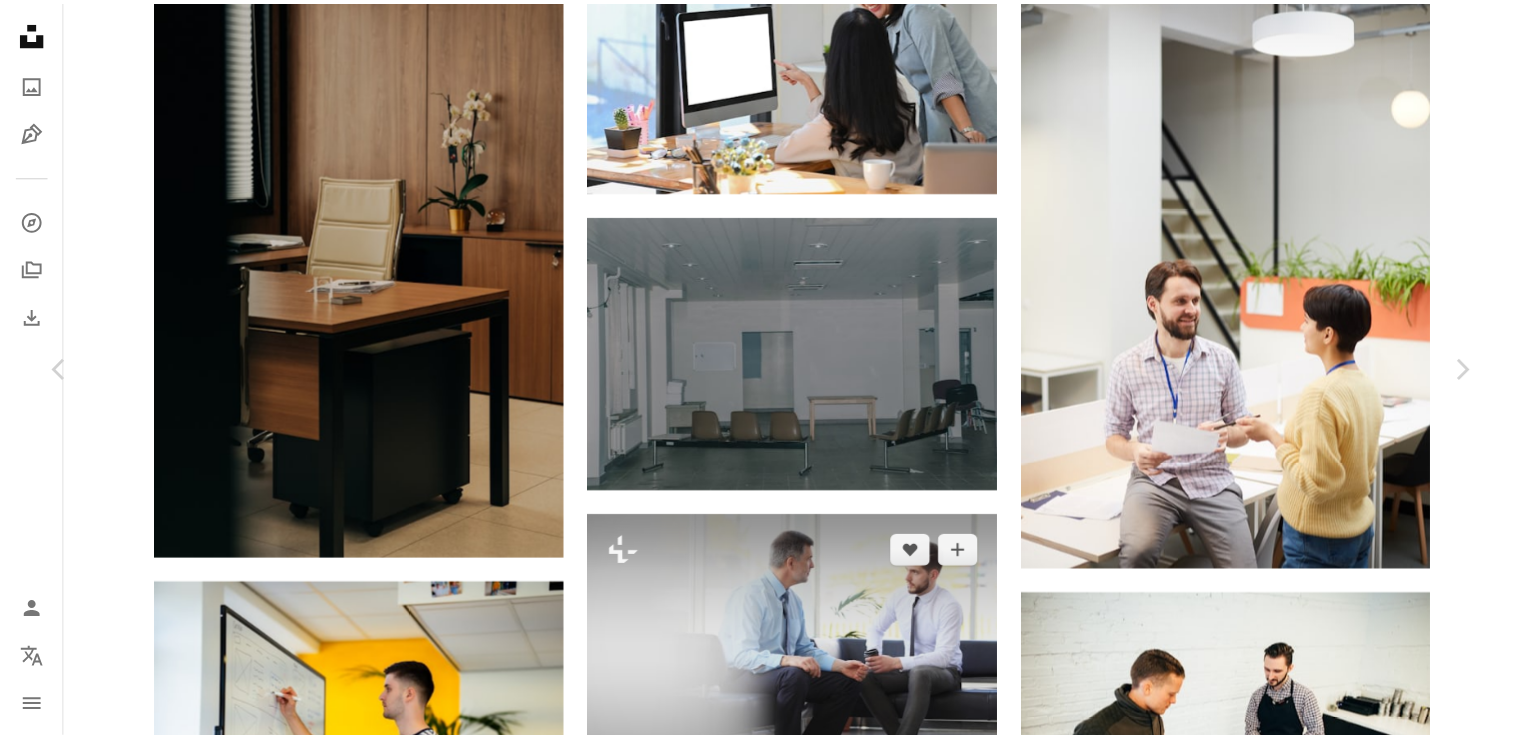 scroll, scrollTop: 0, scrollLeft: 0, axis: both 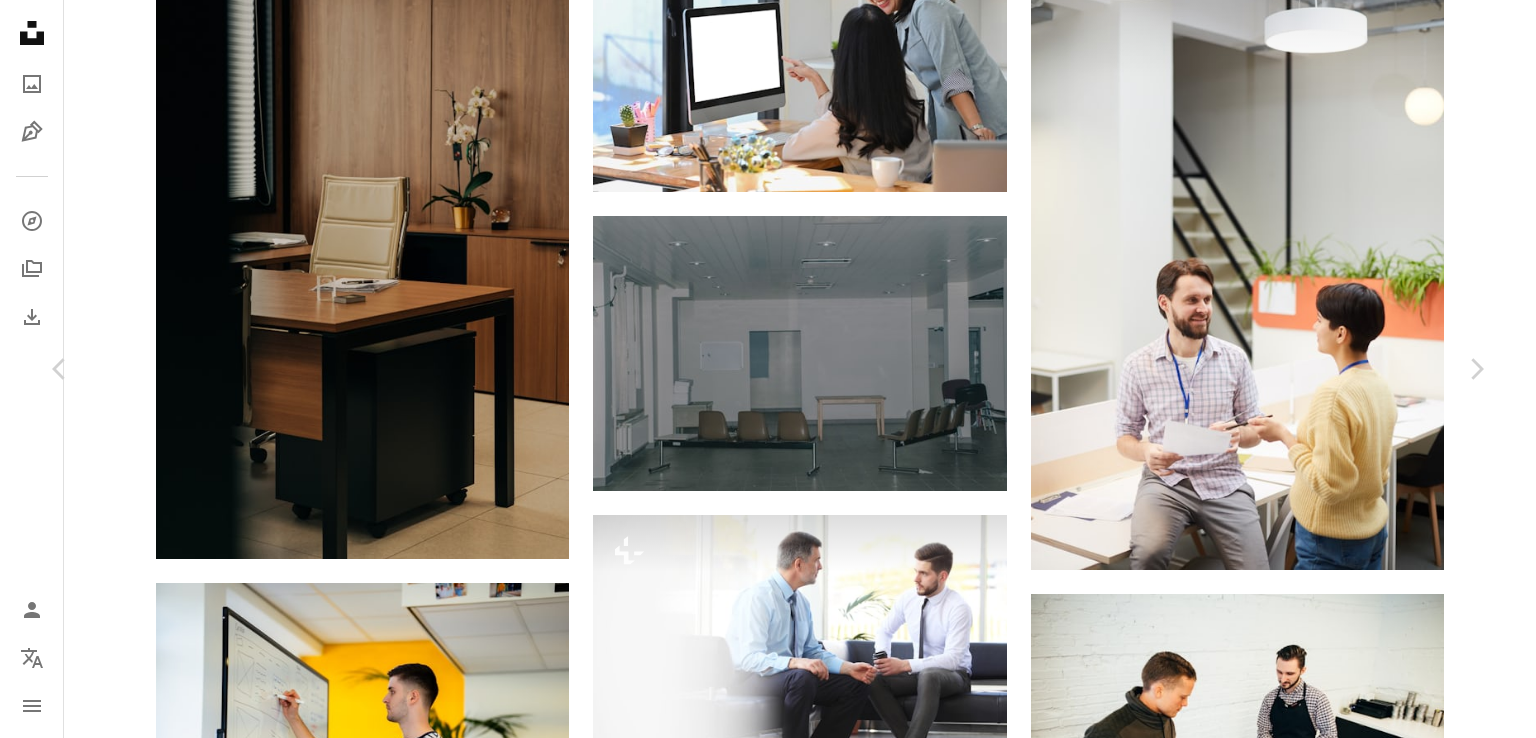 click on "An X shape Chevron left Chevron right Getty Images For  Unsplash+ A heart A plus sign A lock Download Zoom in A forward-right arrow Share More Actions Calendar outlined Published on  August 23, 2022 Safety Licensed under the  Unsplash+ License office technology people beautiful woman adults only business meeting job interview looking white people corporate business expertise concentration instructor explaining collar positive emotion formal businesswear HD Wallpapers From this series Plus sign for Unsplash+ Related images Plus sign for Unsplash+ A heart A plus sign Getty Images For  Unsplash+ A lock Download Plus sign for Unsplash+ A heart A plus sign Getty Images For  Unsplash+ A lock Download Plus sign for Unsplash+ A heart A plus sign Getty Images For  Unsplash+ A lock Download Plus sign for Unsplash+ A heart A plus sign Getty Images For  Unsplash+ A lock Download Plus sign for Unsplash+ A heart A plus sign Getty Images For  Unsplash+ A lock Download Plus sign for Unsplash+ A heart A plus sign Getty Images" at bounding box center (768, 5653) 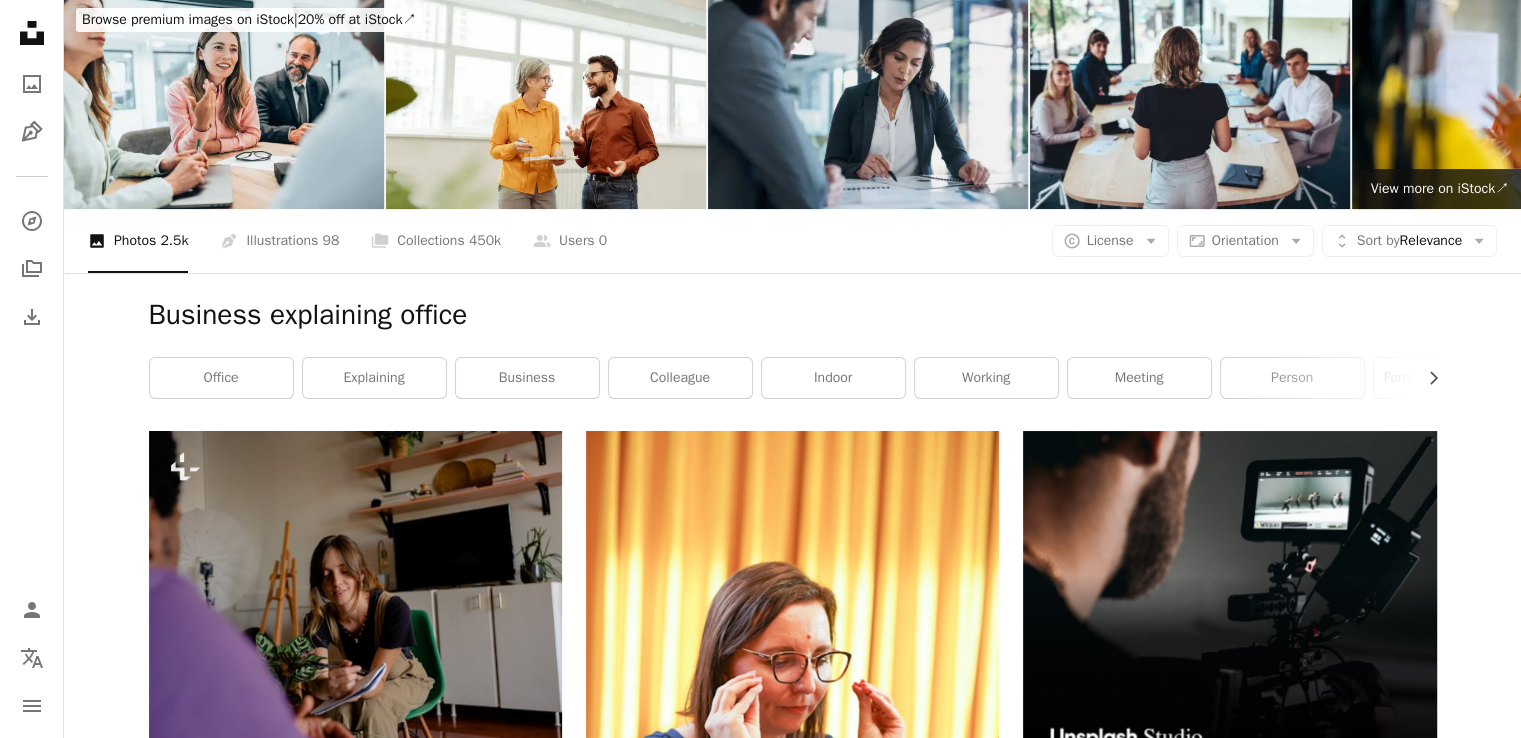 scroll, scrollTop: 0, scrollLeft: 0, axis: both 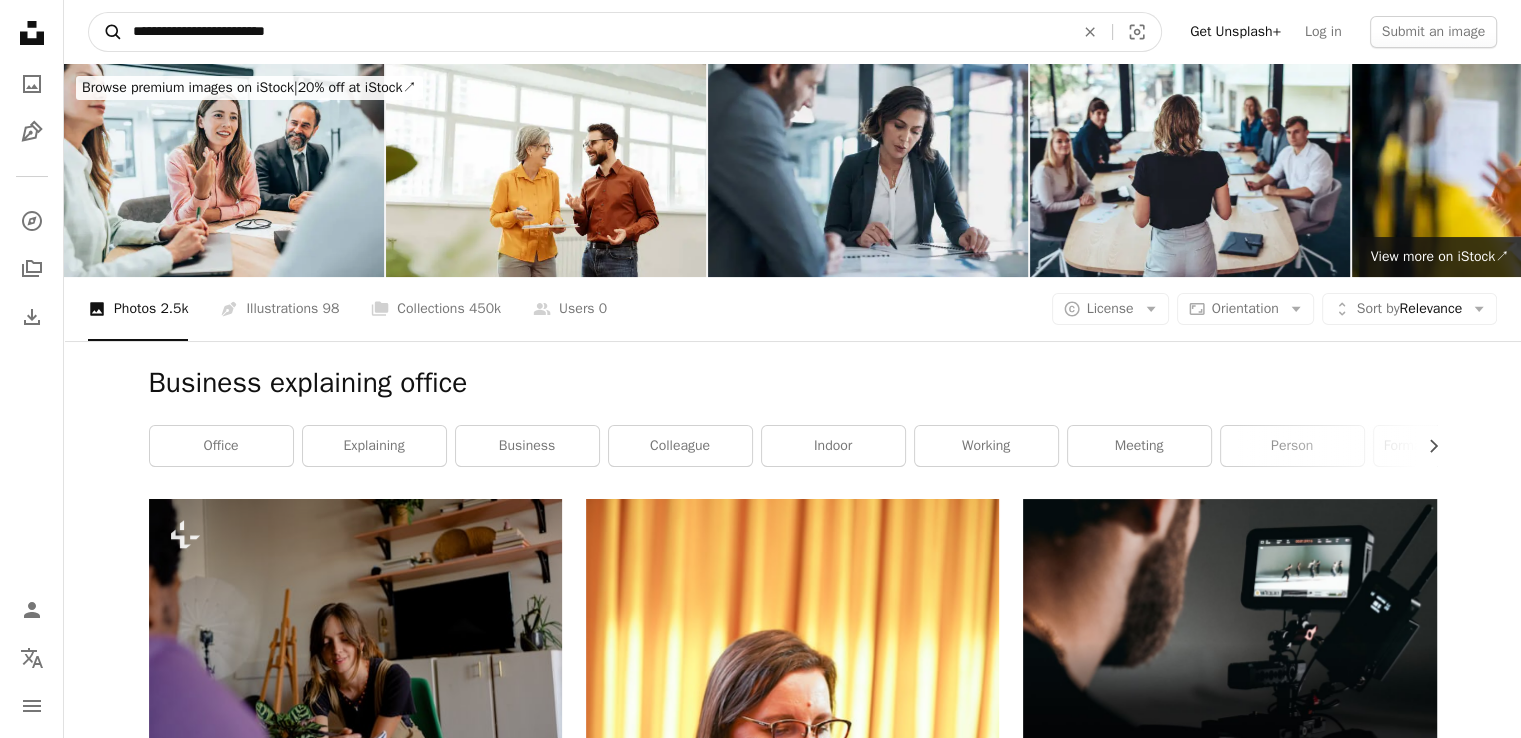 drag, startPoint x: 339, startPoint y: 37, endPoint x: 112, endPoint y: 35, distance: 227.0088 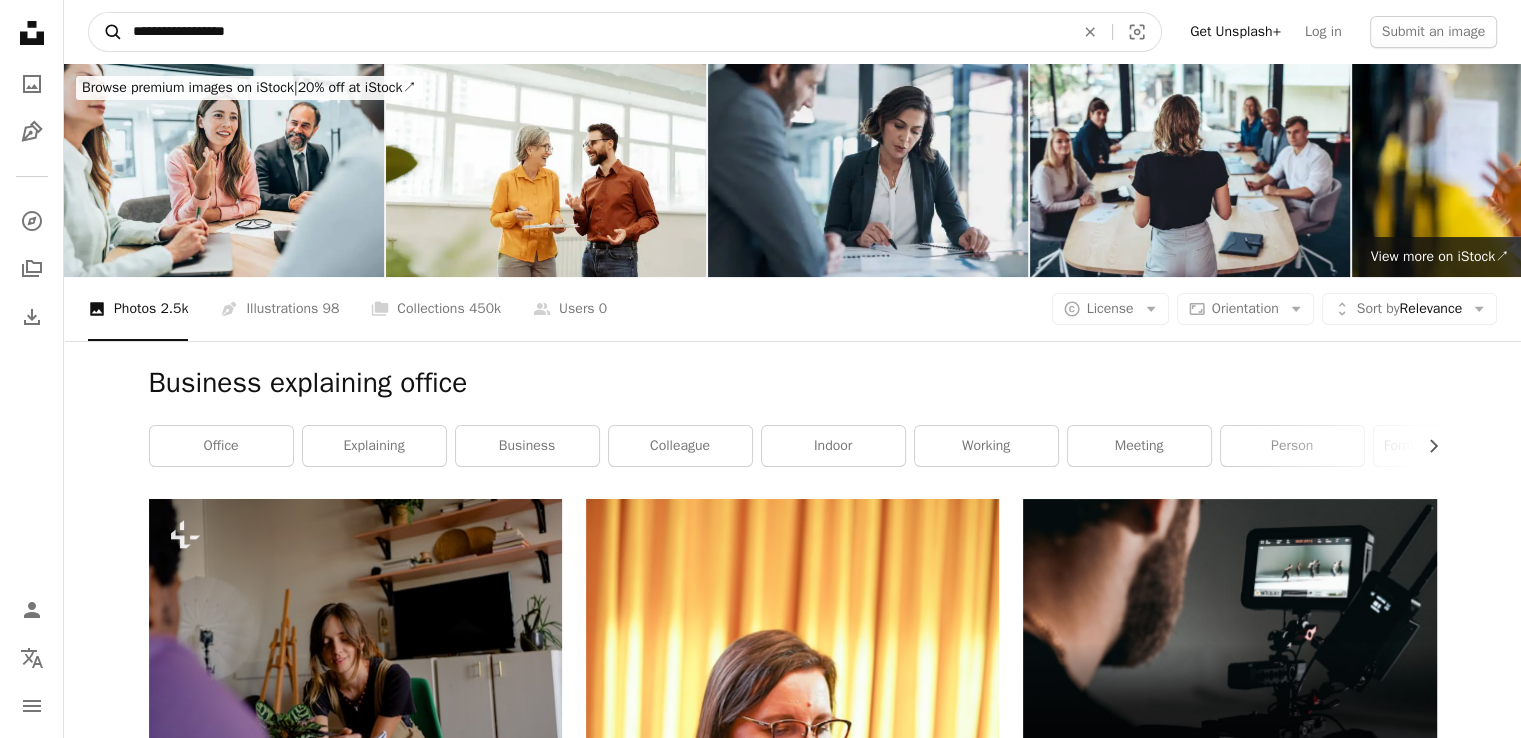 type on "**********" 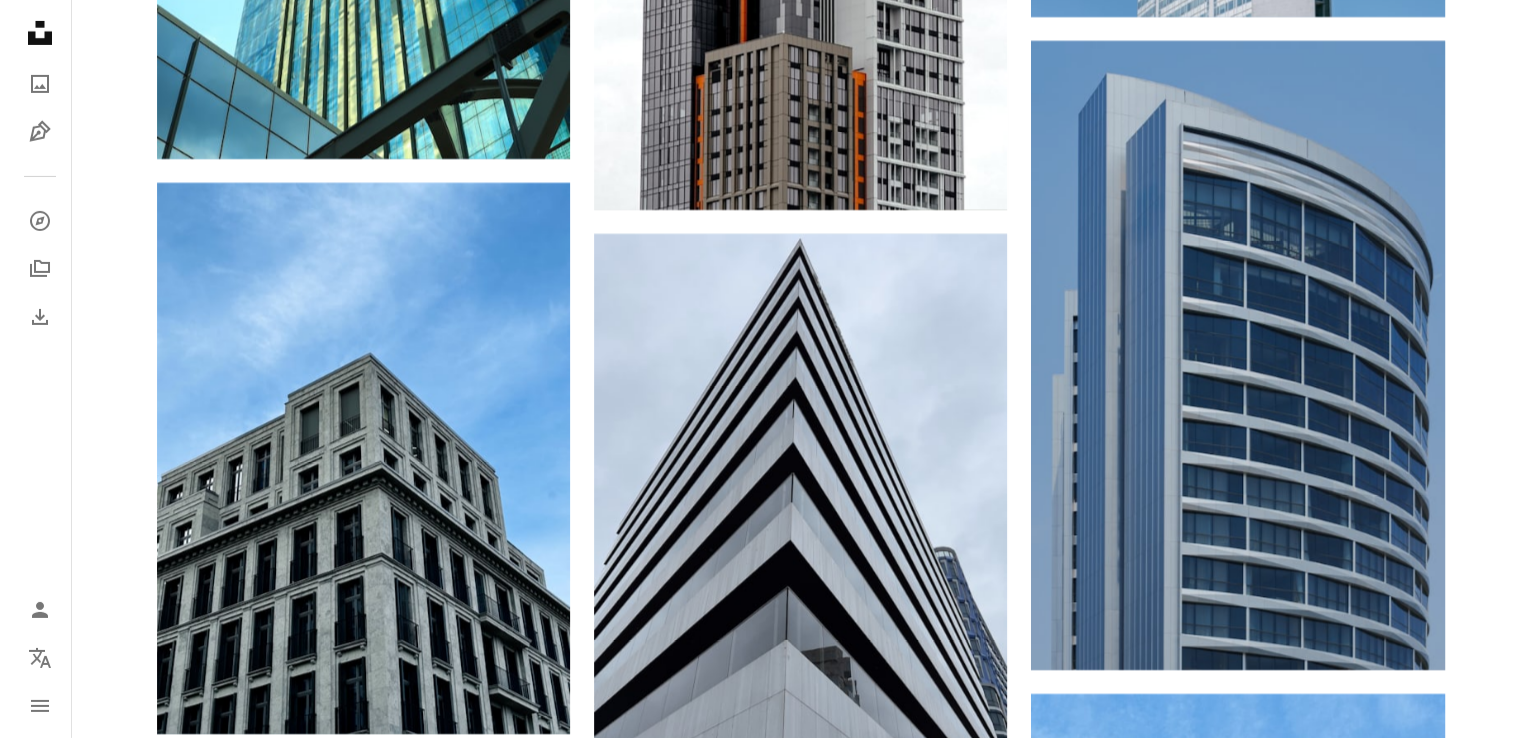 scroll, scrollTop: 22166, scrollLeft: 0, axis: vertical 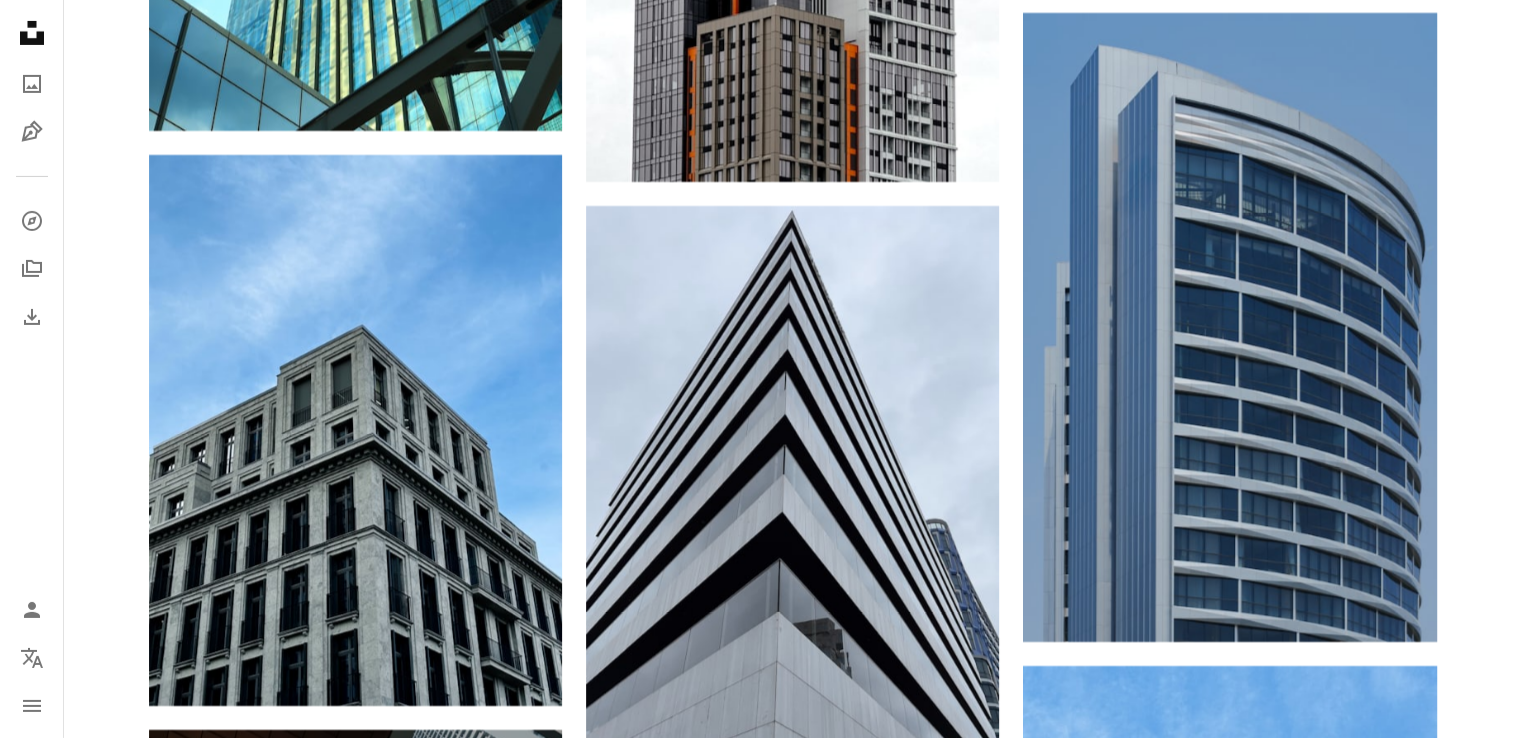 click at bounding box center [355, 1050] 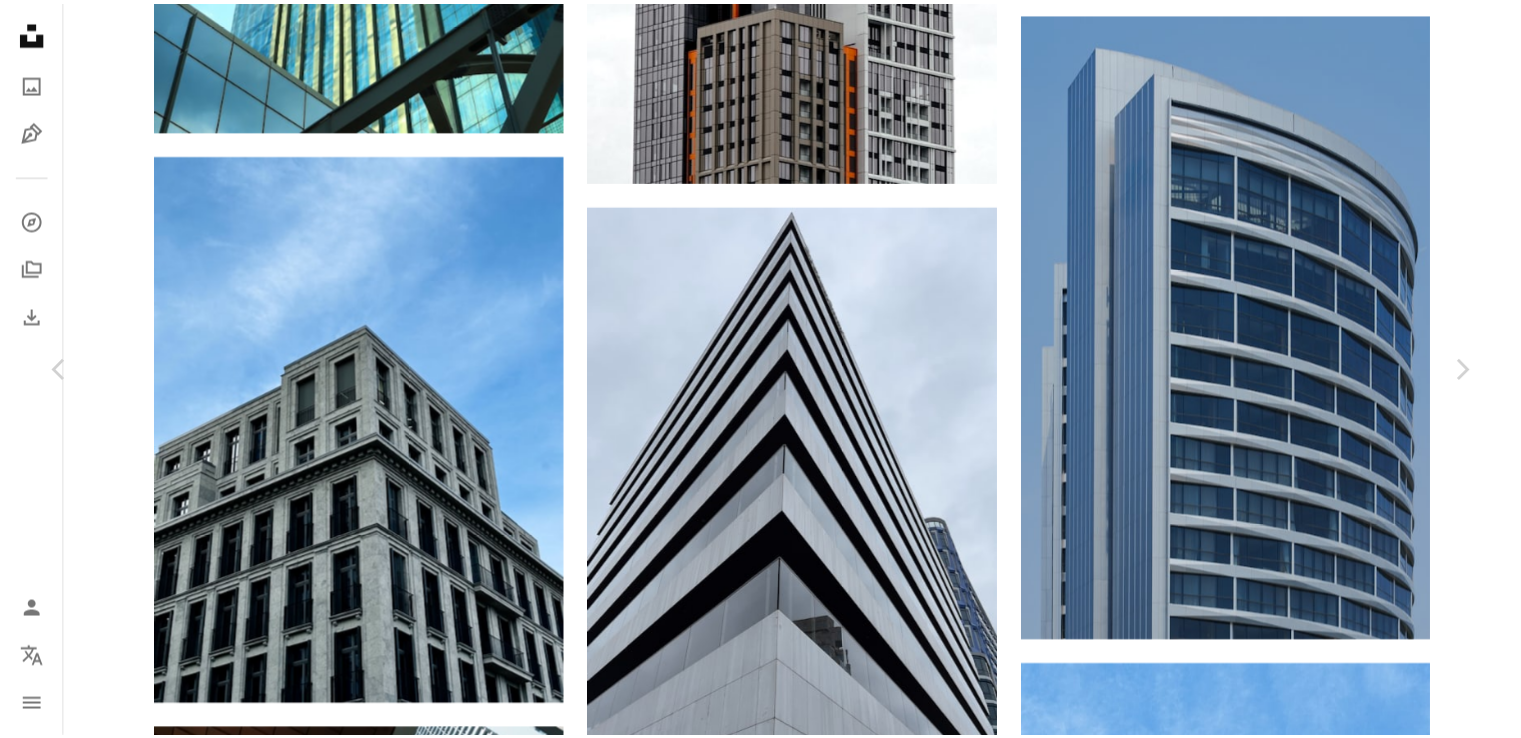 scroll, scrollTop: 0, scrollLeft: 0, axis: both 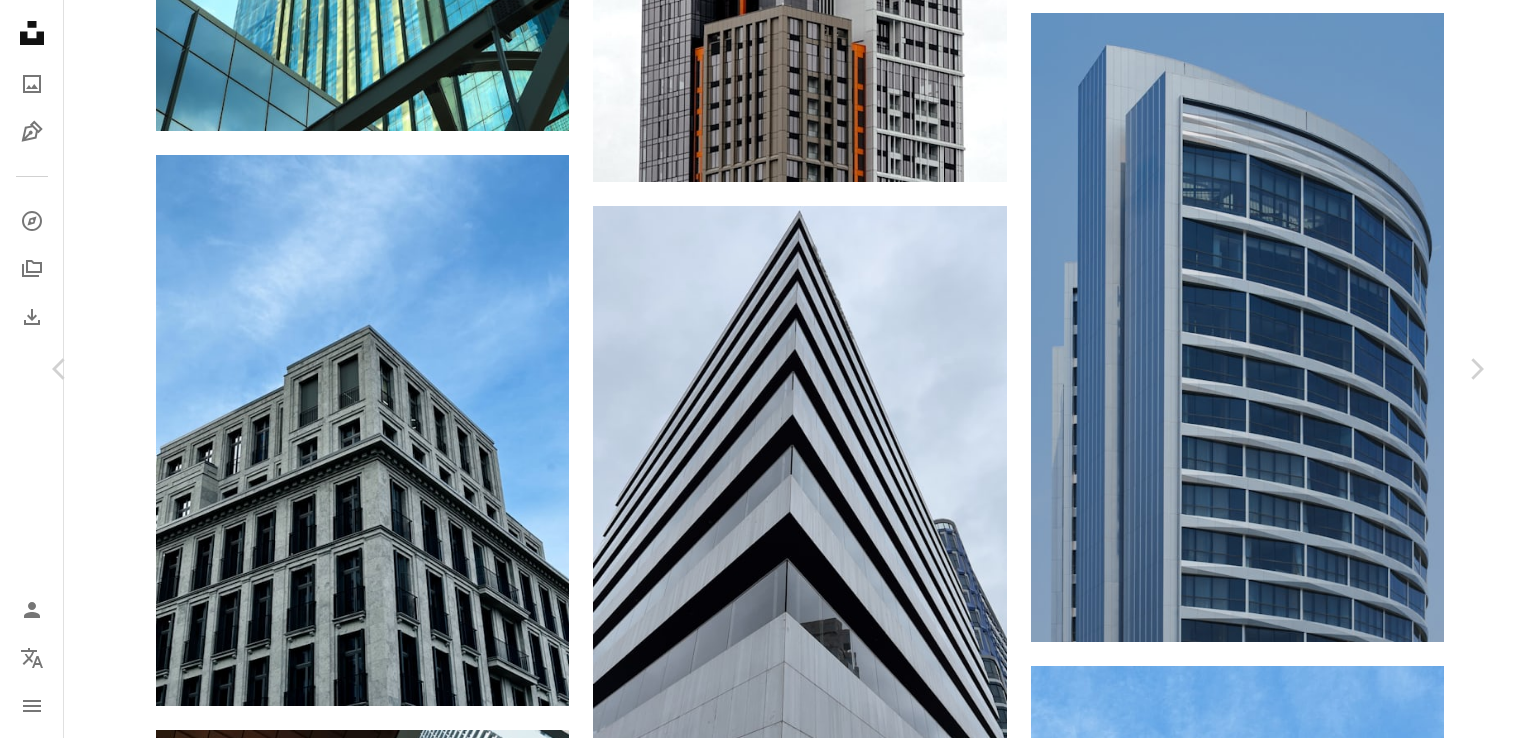 click on "[FIRST] [LAST] Available for hire A checkmark inside of a circle A heart A plus sign Download free Chevron down" at bounding box center (760, 4616) 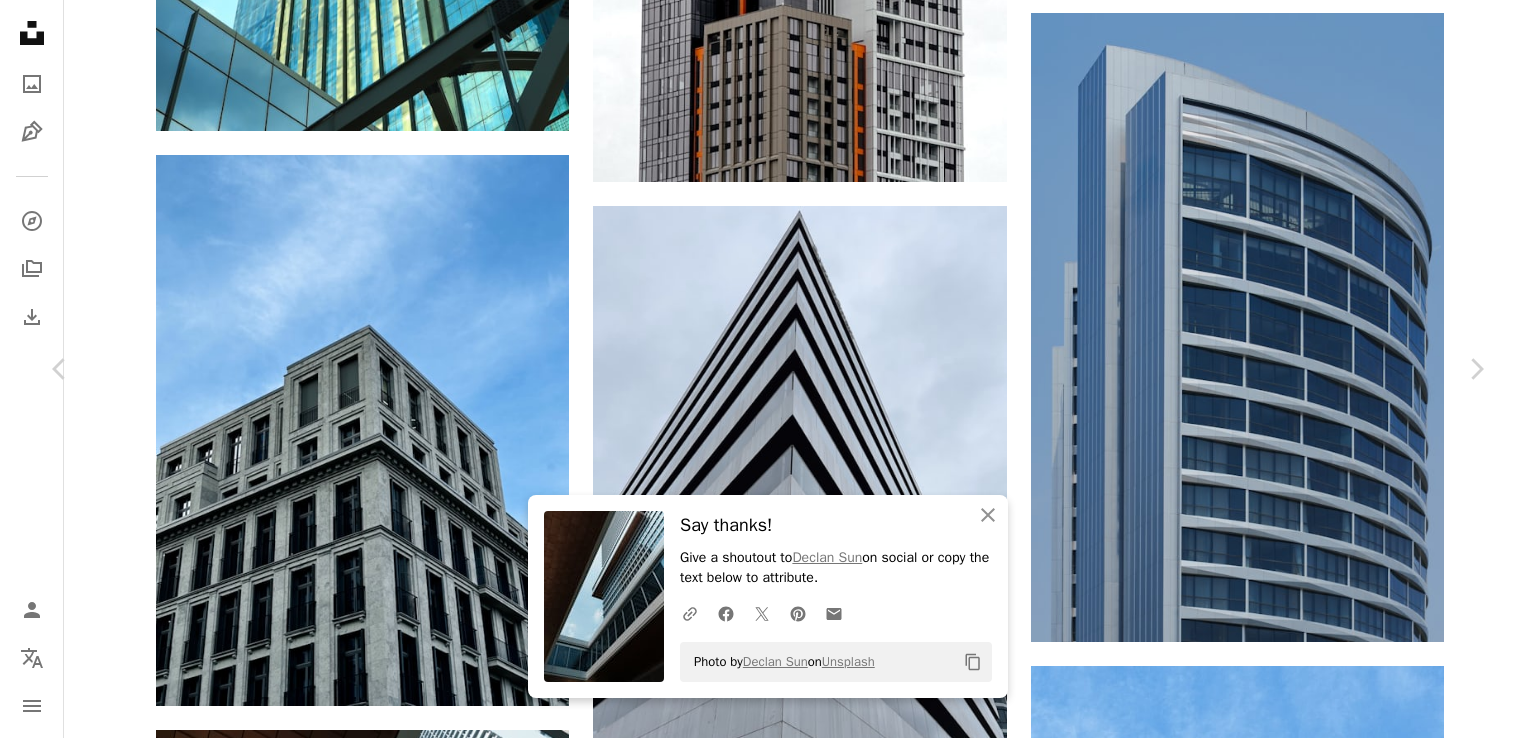 click on "An X shape Chevron left Chevron right An X shape Close Say thanks! Give a shoutout to  [FIRST] [LAST]  on social or copy the text below to attribute. A URL sharing icon (chains) Facebook icon X (formerly Twitter) icon Pinterest icon An envelope Photo by  [FIRST] [LAST]  on  Unsplash
Copy content [FIRST] [LAST] Available for hire A checkmark inside of a circle A heart A plus sign Download free Chevron down Zoom in Views 131,906 Downloads 427 Featured in Architecture & Interiors A forward-right arrow Share Info icon Info More Actions A map marker [DISTRICT], [CITY], [COUNTRY] Calendar outlined Published  4 weeks ago Camera SONY, ILCE-7RM5 Safety Free to use under the  Unsplash License office business building architecture outdoor cloud design window glass apartment building roof square city china urban shanghai office building town housing condo HD Wallpapers Browse premium related images on iStock  |  Save 20% with code UNSPLASH20 View more on iStock  ↗ Related images A heart A plus sign [FIRST] [LAST] A heart For" at bounding box center [768, 4938] 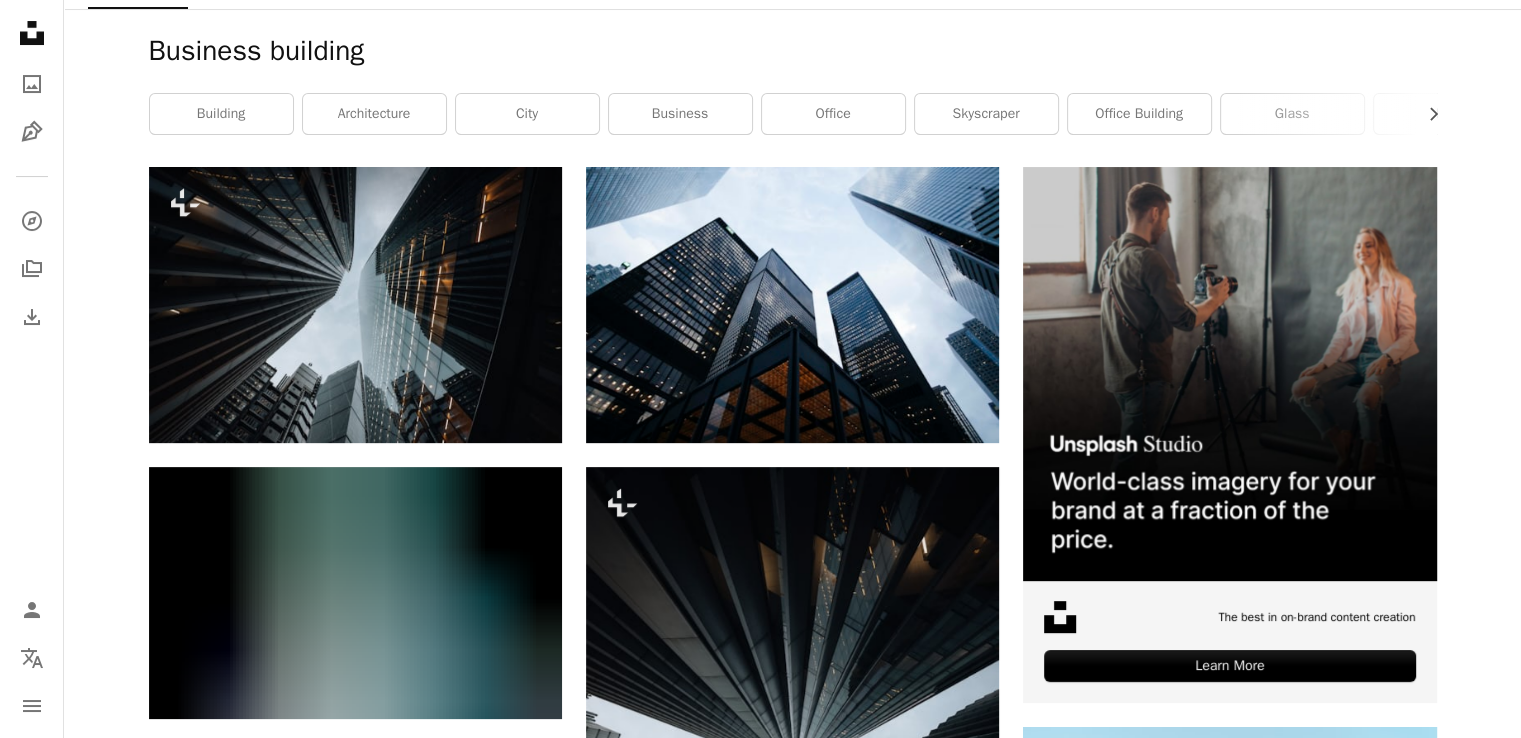 scroll, scrollTop: 0, scrollLeft: 0, axis: both 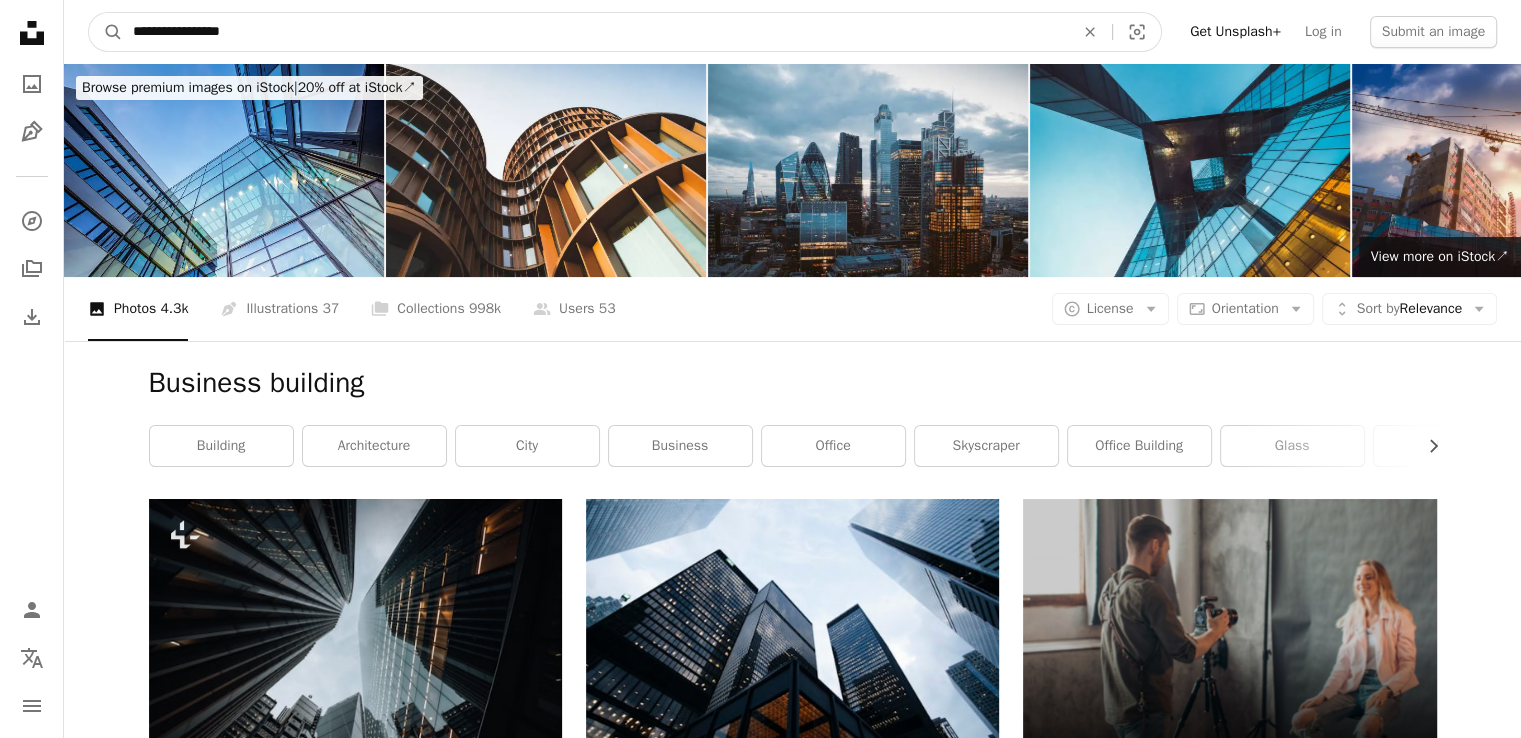 drag, startPoint x: 296, startPoint y: 32, endPoint x: 183, endPoint y: 30, distance: 113.0177 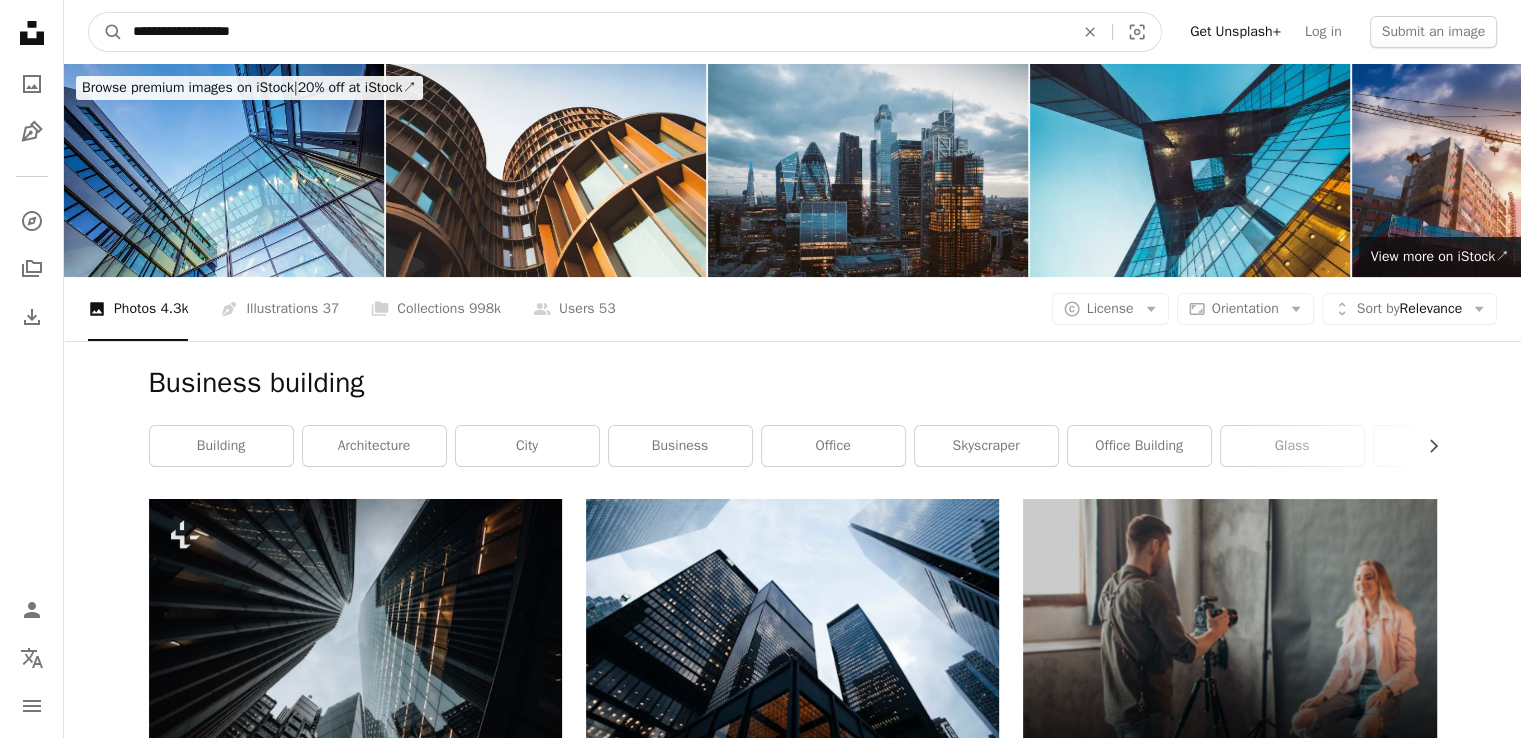 type on "**********" 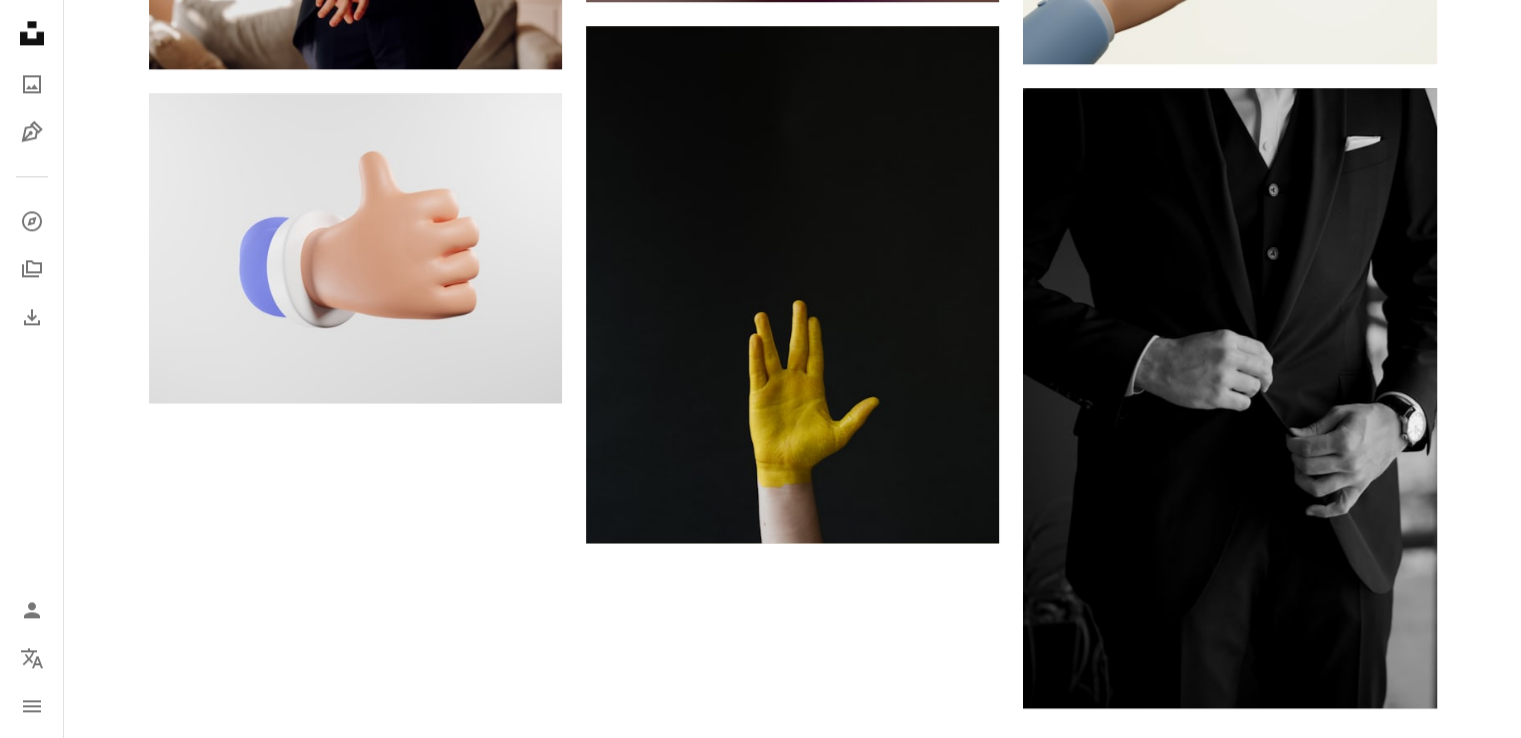 scroll, scrollTop: 2795, scrollLeft: 0, axis: vertical 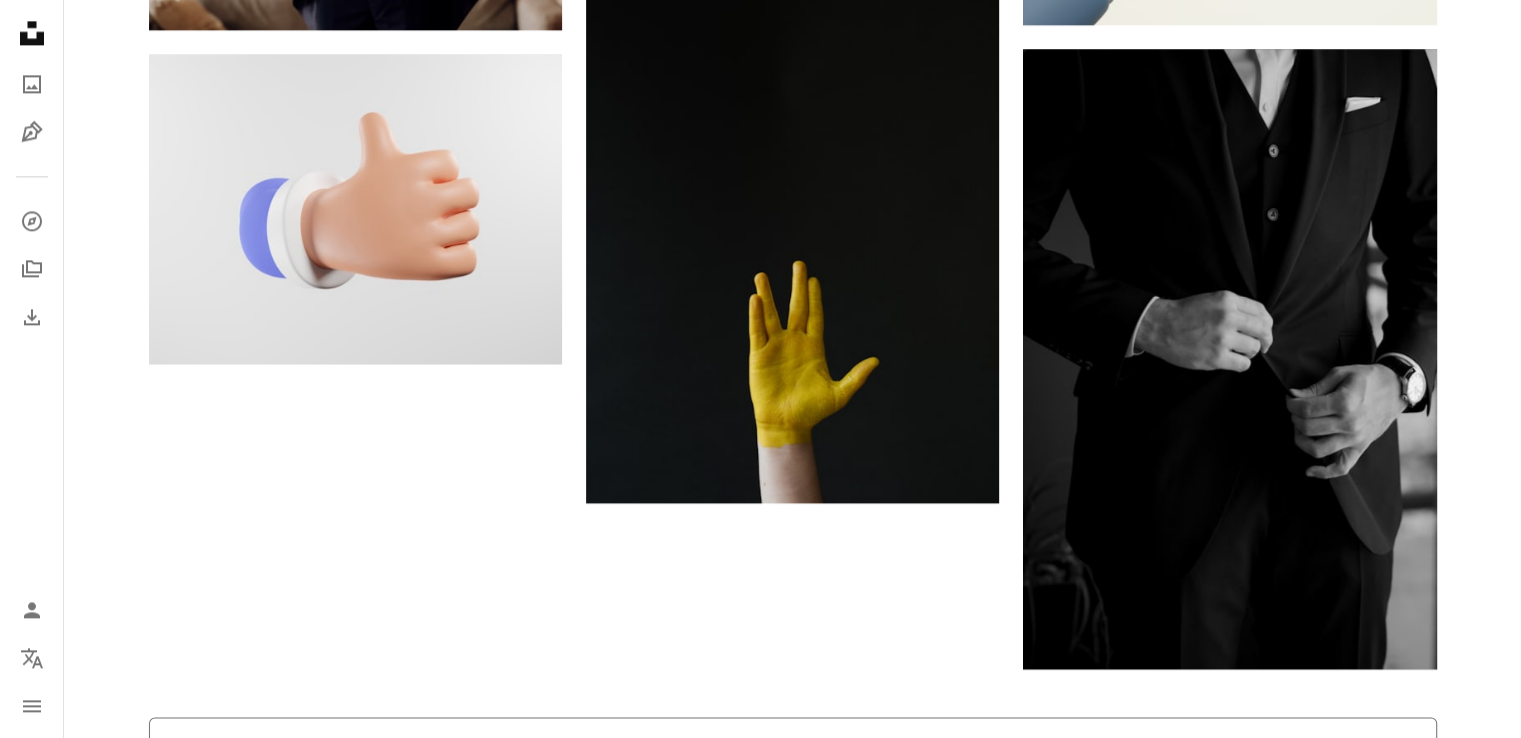 click on "Load more" at bounding box center (793, 749) 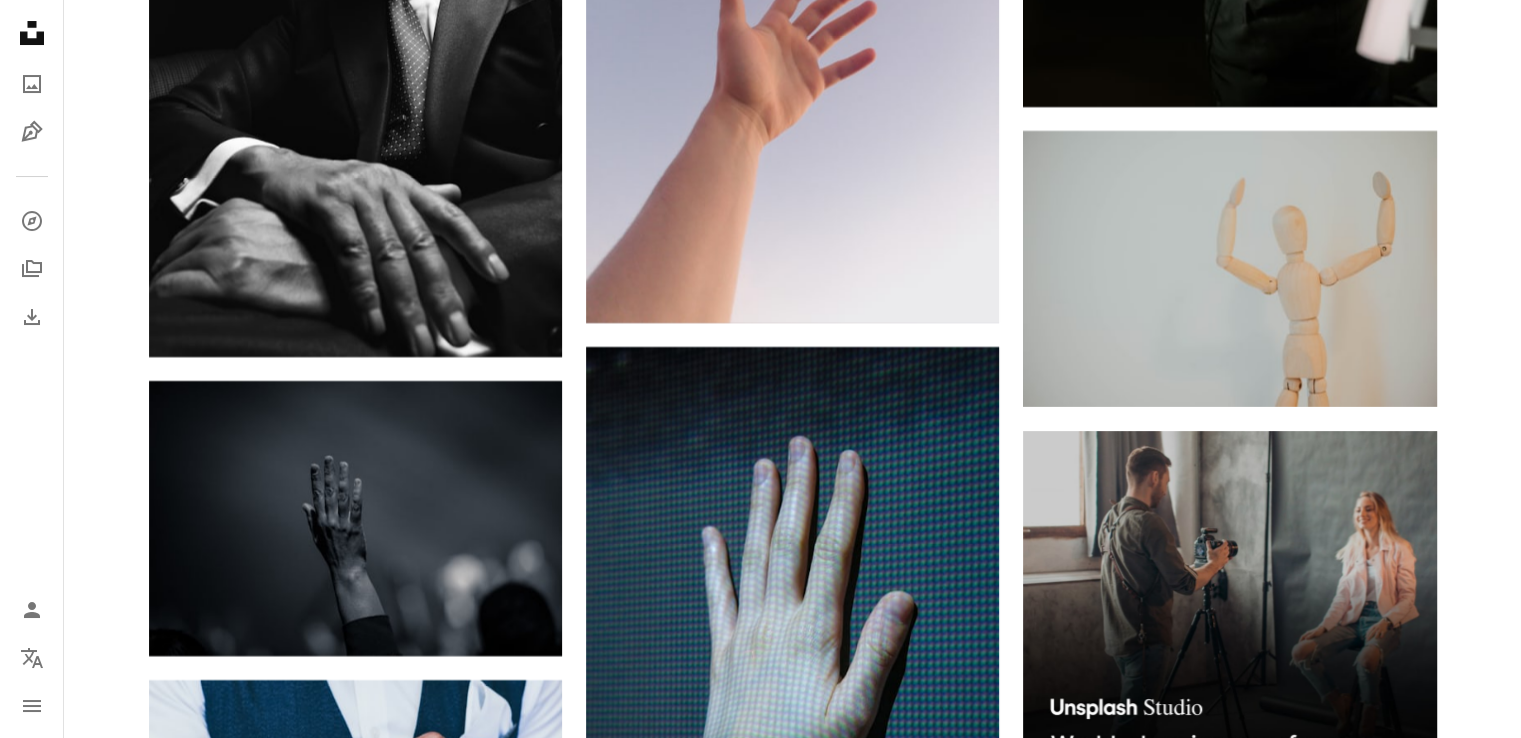 scroll, scrollTop: 7961, scrollLeft: 0, axis: vertical 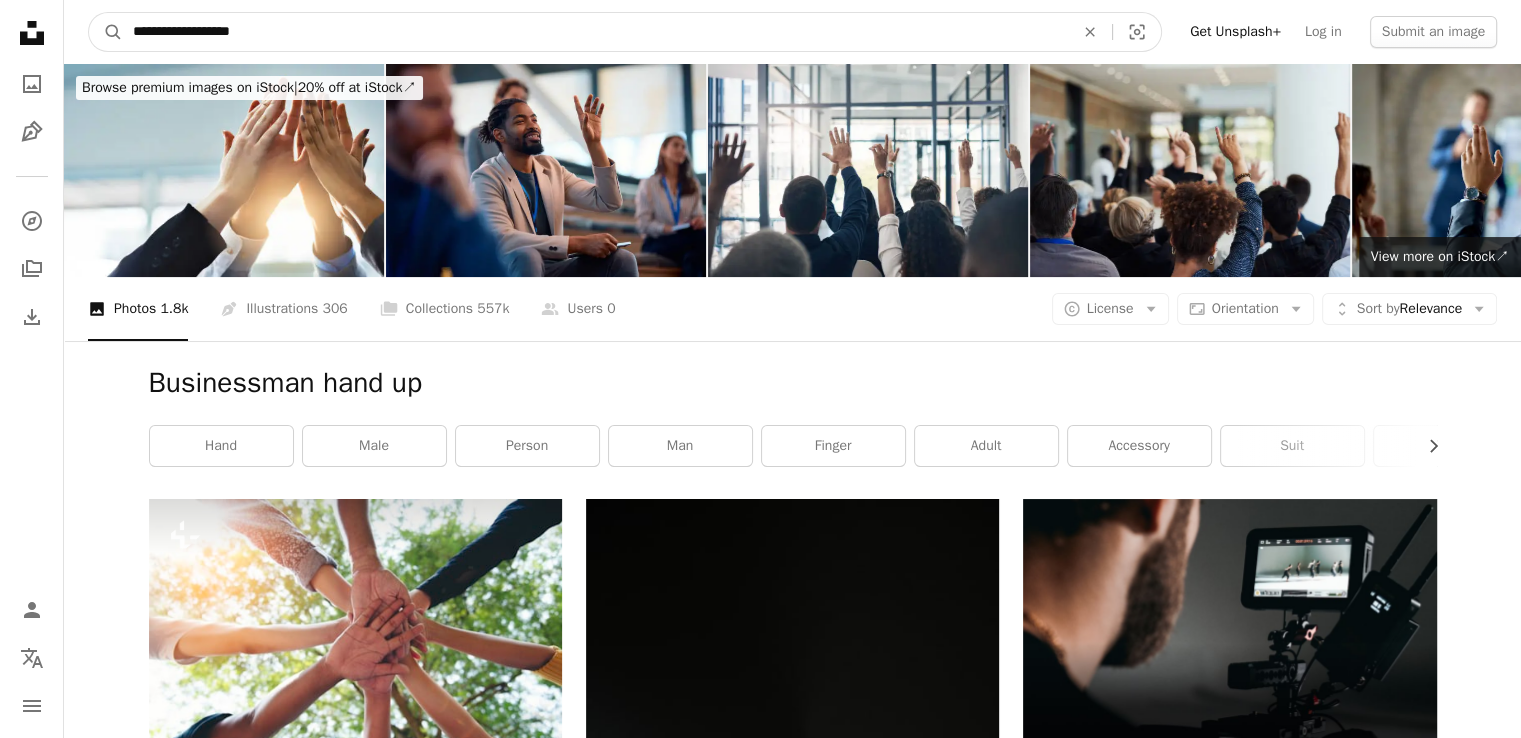 drag, startPoint x: 312, startPoint y: 33, endPoint x: 72, endPoint y: 18, distance: 240.46829 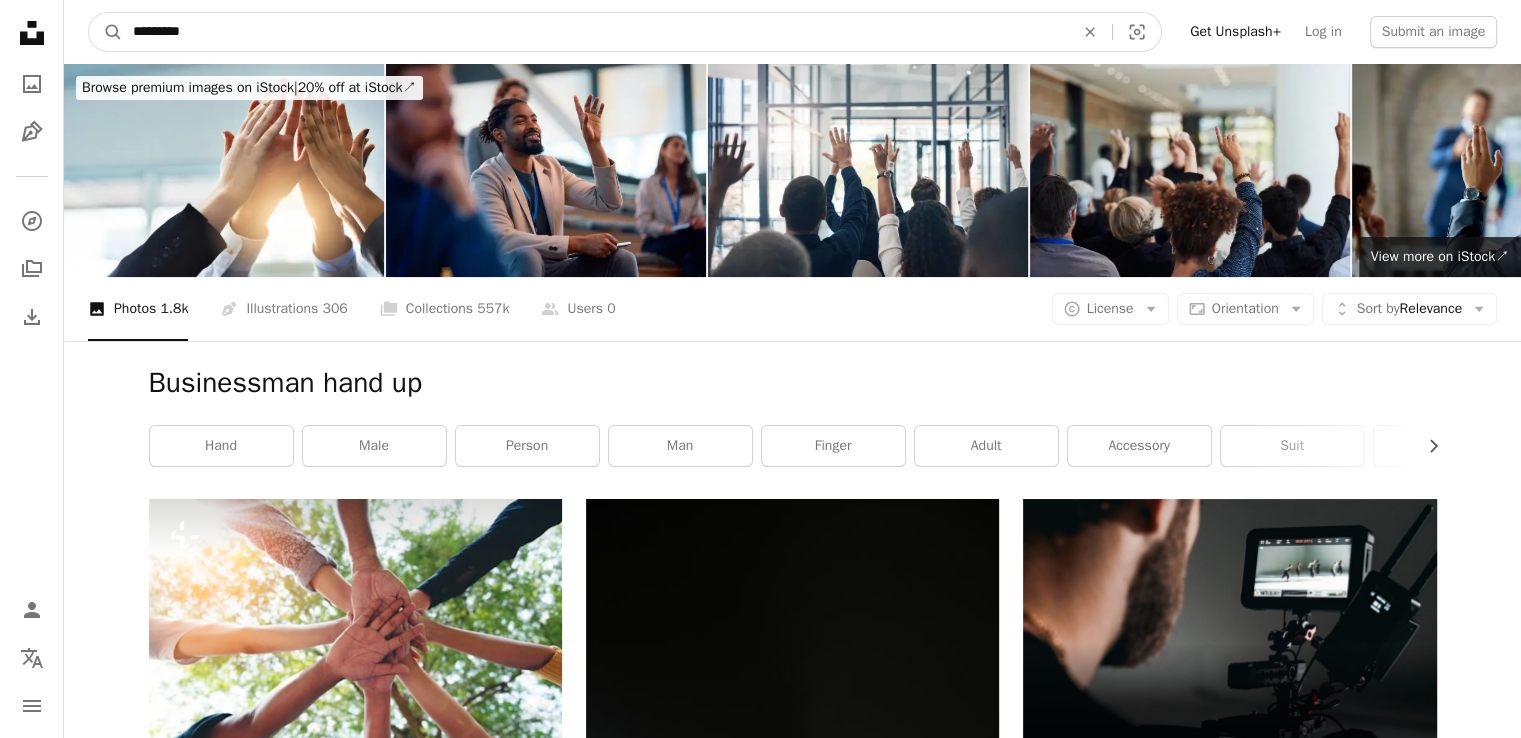 type on "********" 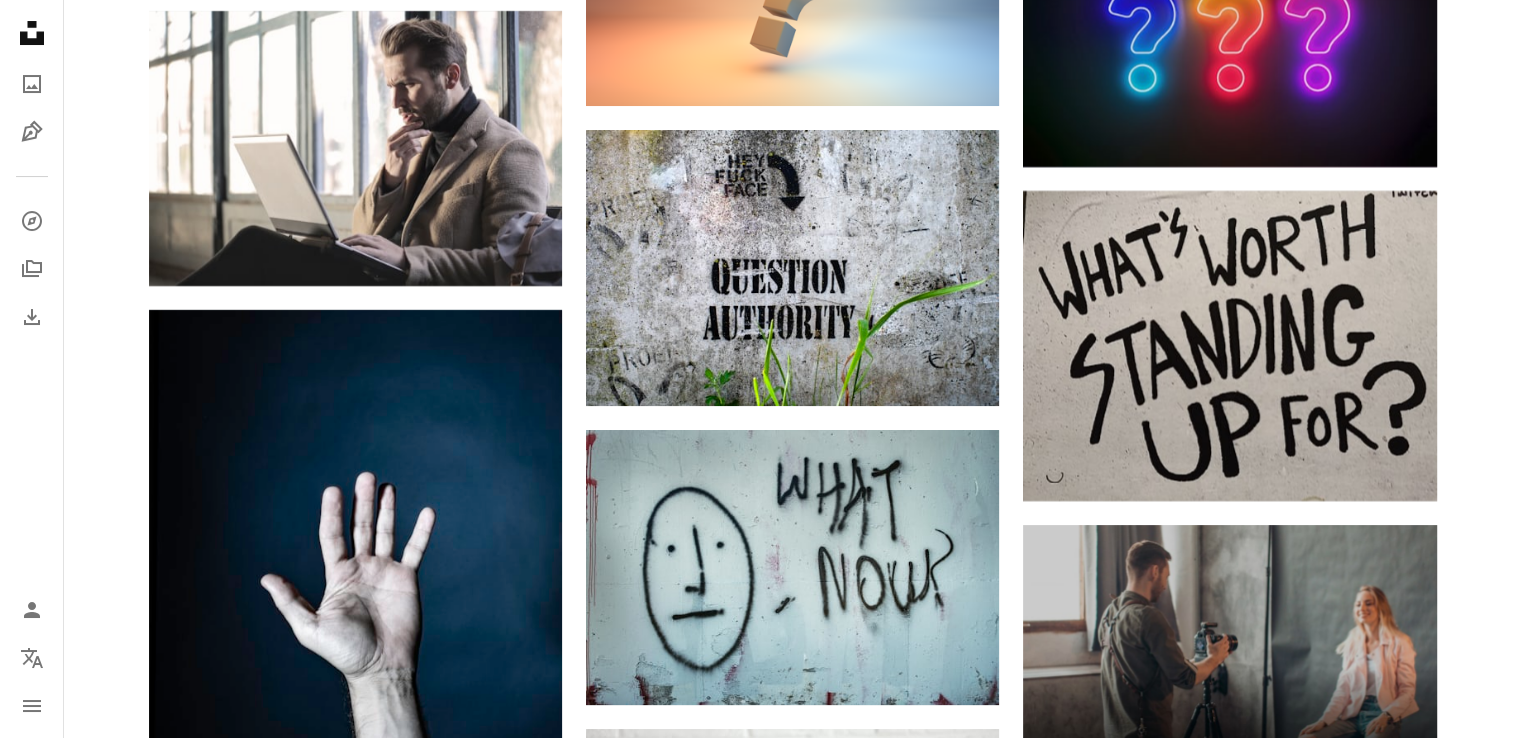 scroll, scrollTop: 7833, scrollLeft: 0, axis: vertical 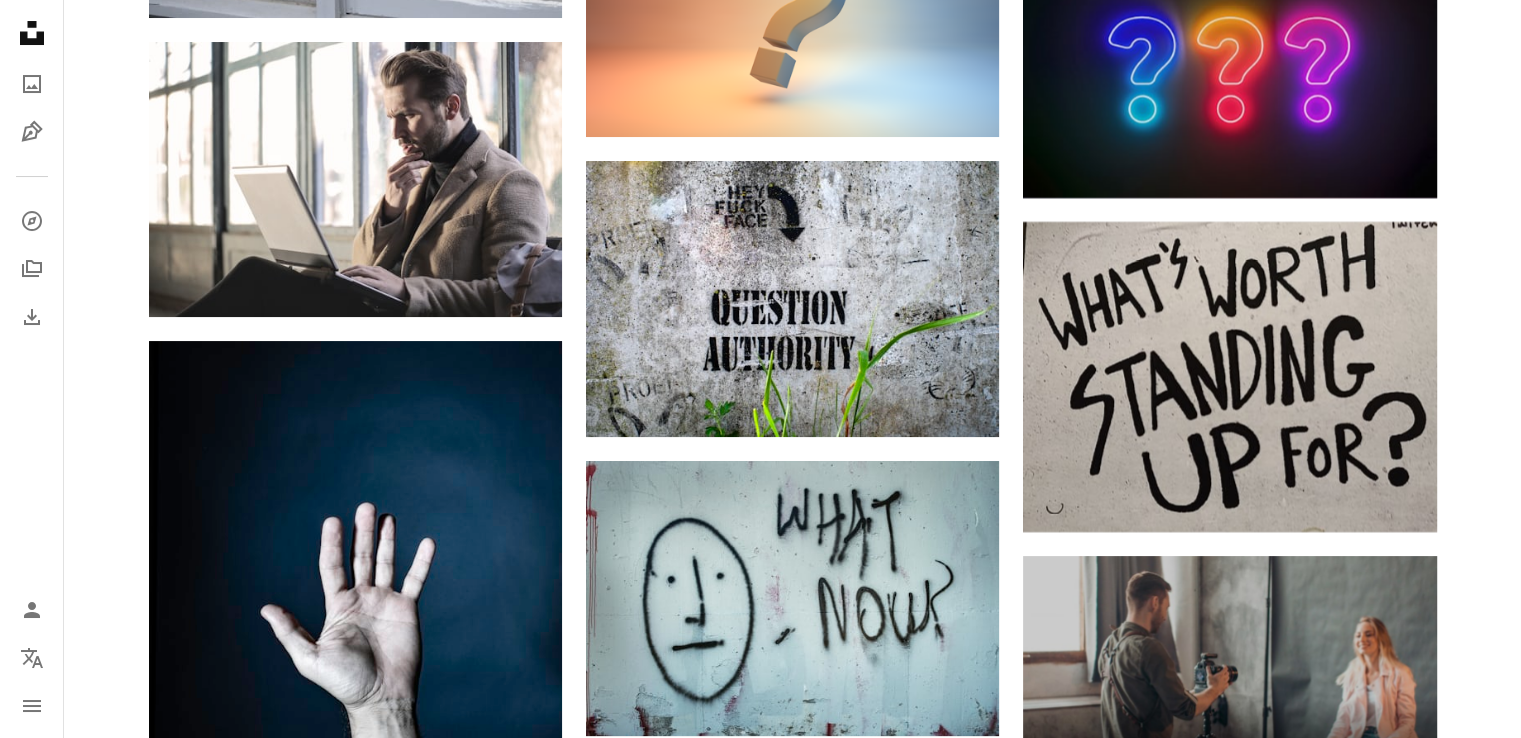 click at bounding box center [355, 1078] 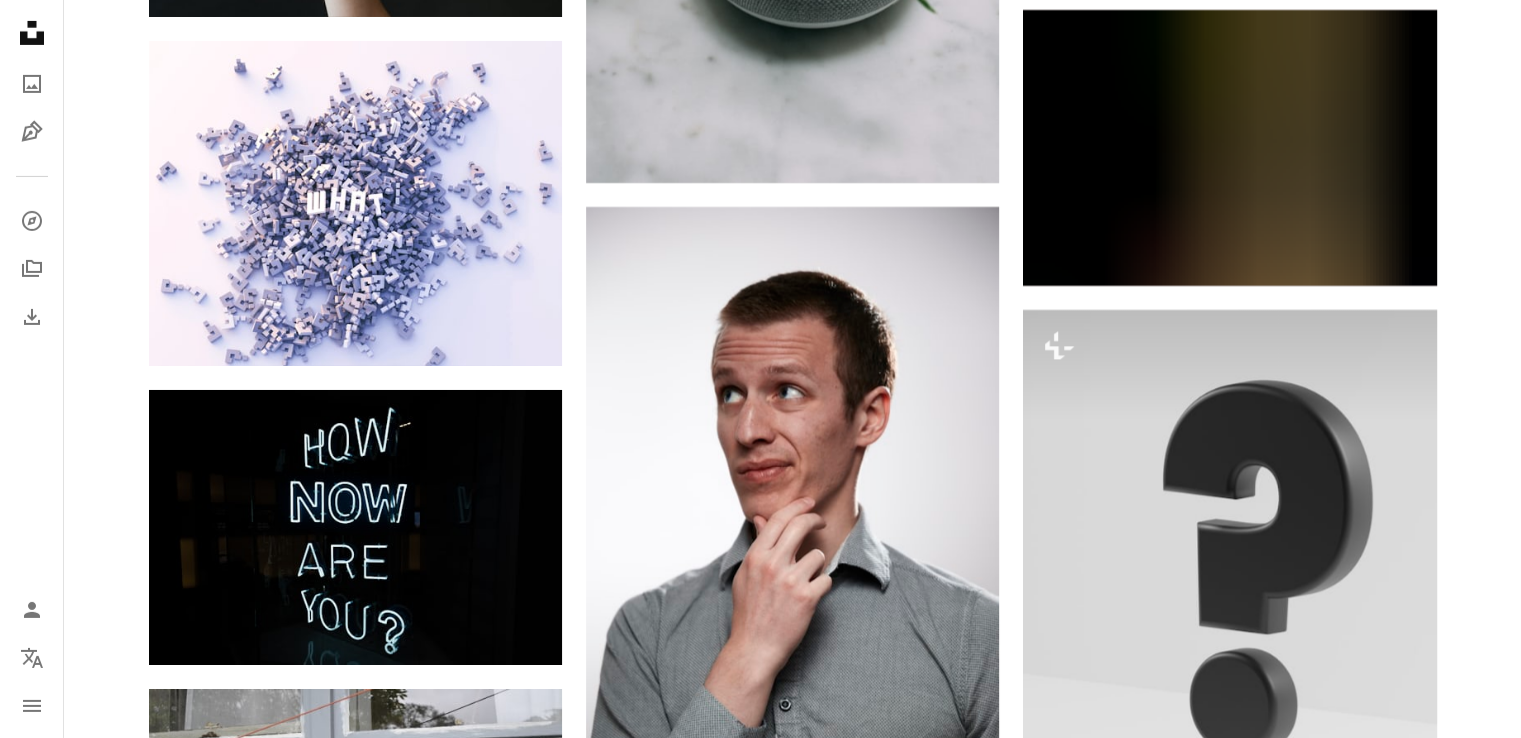 scroll, scrollTop: 6333, scrollLeft: 0, axis: vertical 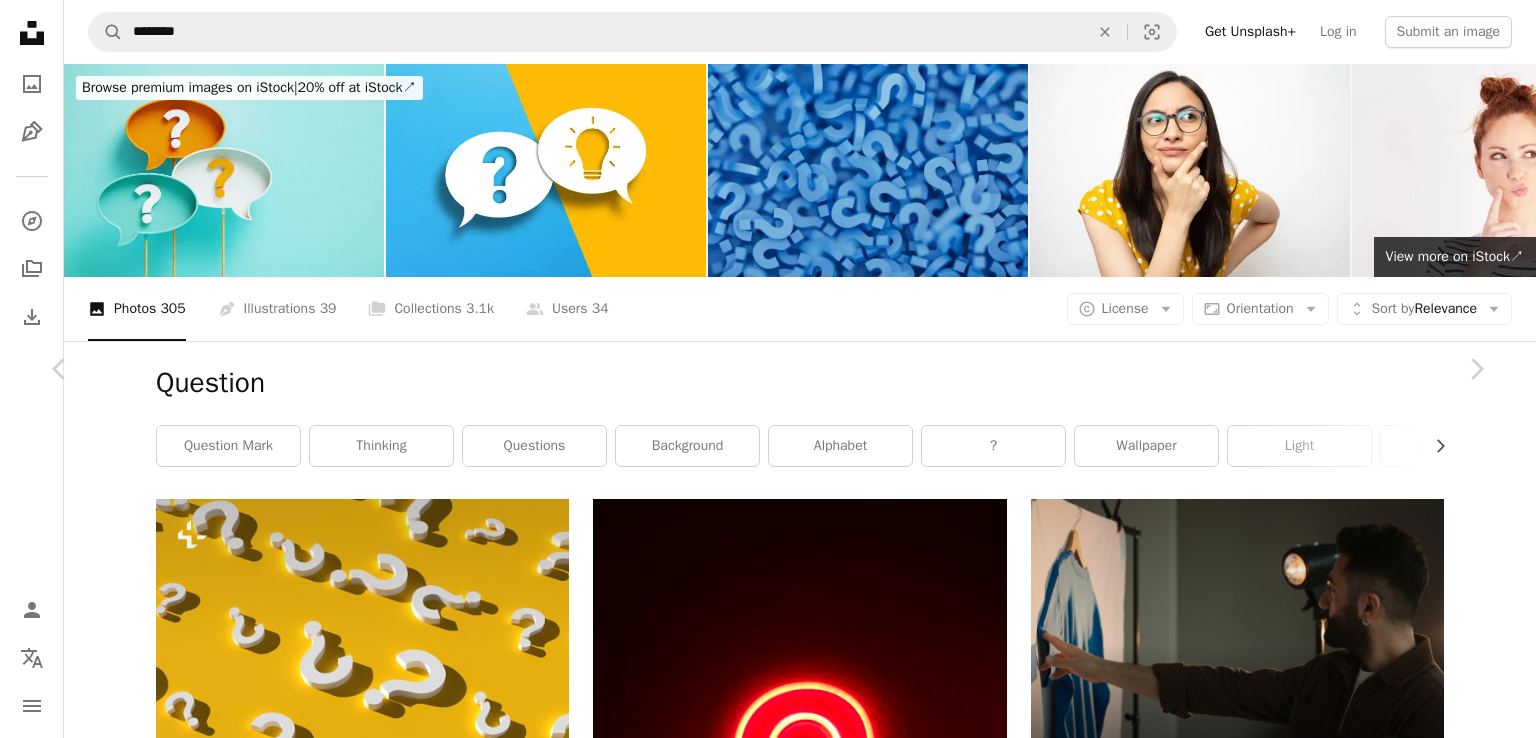 click on "An X shape Chevron left Chevron right Curated Lifestyle For  Unsplash+ A heart A plus sign A lock Download Zoom in A forward-right arrow Share More Actions Calendar outlined Published on  August 6, 2024 Camera NIKON CORPORATION, NIKON D810 Safety Licensed under the  Unsplash+ License business business meeting audience hand up ask a question Backgrounds Related images Plus sign for Unsplash+ A heart A plus sign Curated Lifestyle For  Unsplash+ A lock Download Plus sign for Unsplash+ A heart A plus sign Curated Lifestyle For  Unsplash+ A lock Download Plus sign for Unsplash+ A heart A plus sign Getty Images For  Unsplash+ A lock Download Plus sign for Unsplash+ A heart A plus sign [FIRST] [LAST] For  Unsplash+ A lock Download Plus sign for Unsplash+ A heart A plus sign [FIRST] [LAST] For  Unsplash+ A lock Download Plus sign for Unsplash+ A heart A plus sign Curated Lifestyle For  Unsplash+ A lock Download Plus sign for Unsplash+" at bounding box center (768, 15592) 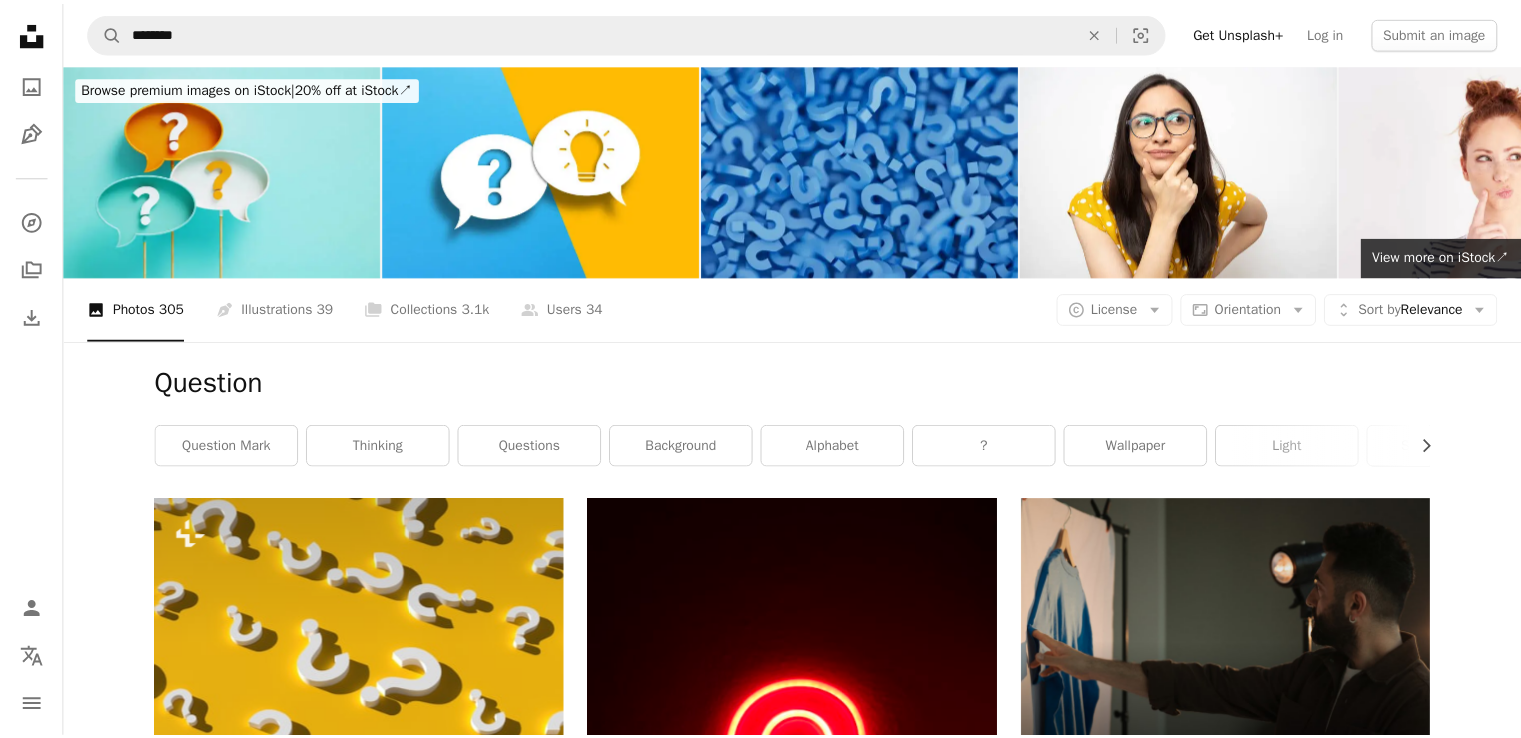 scroll, scrollTop: 7833, scrollLeft: 0, axis: vertical 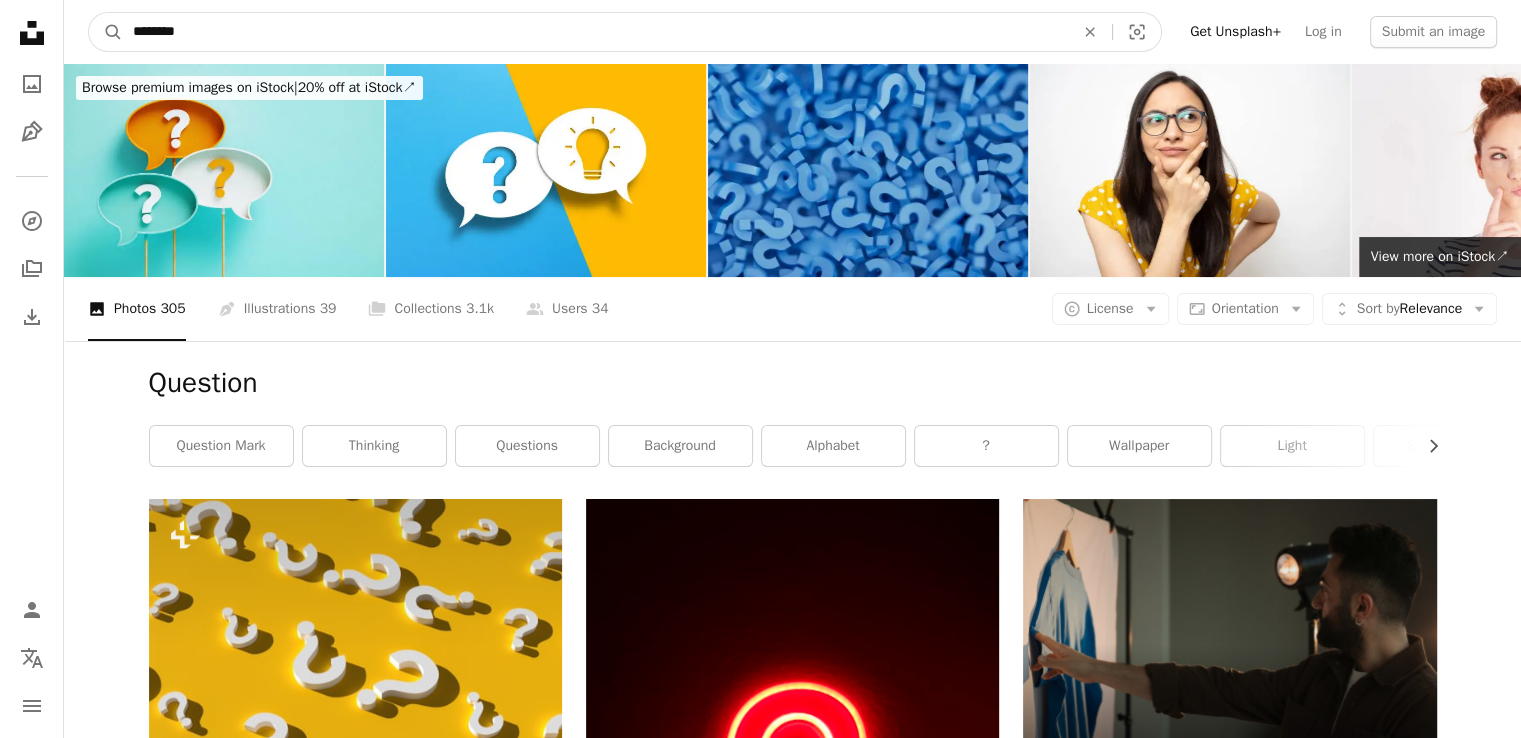 drag, startPoint x: 239, startPoint y: 26, endPoint x: 0, endPoint y: 11, distance: 239.47025 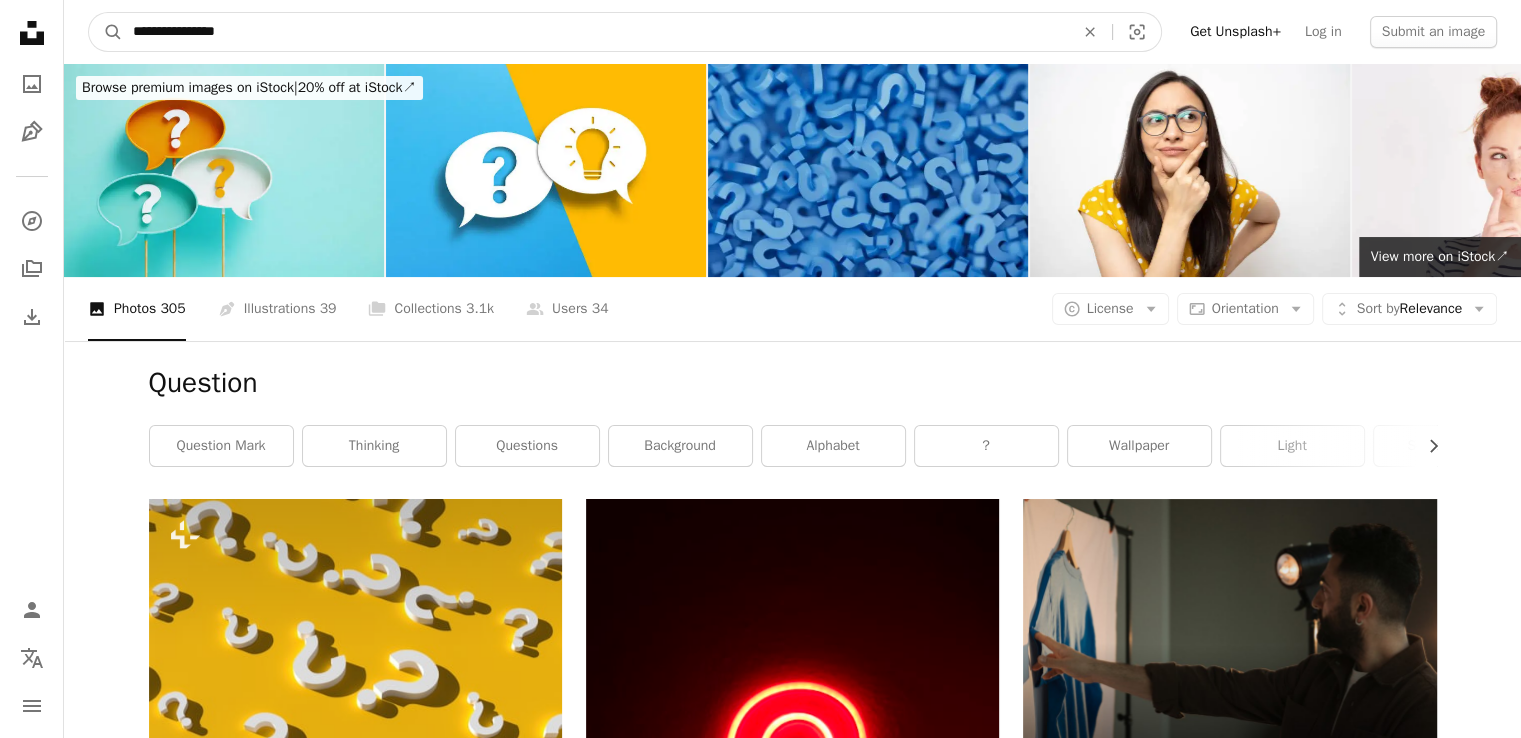 type on "**********" 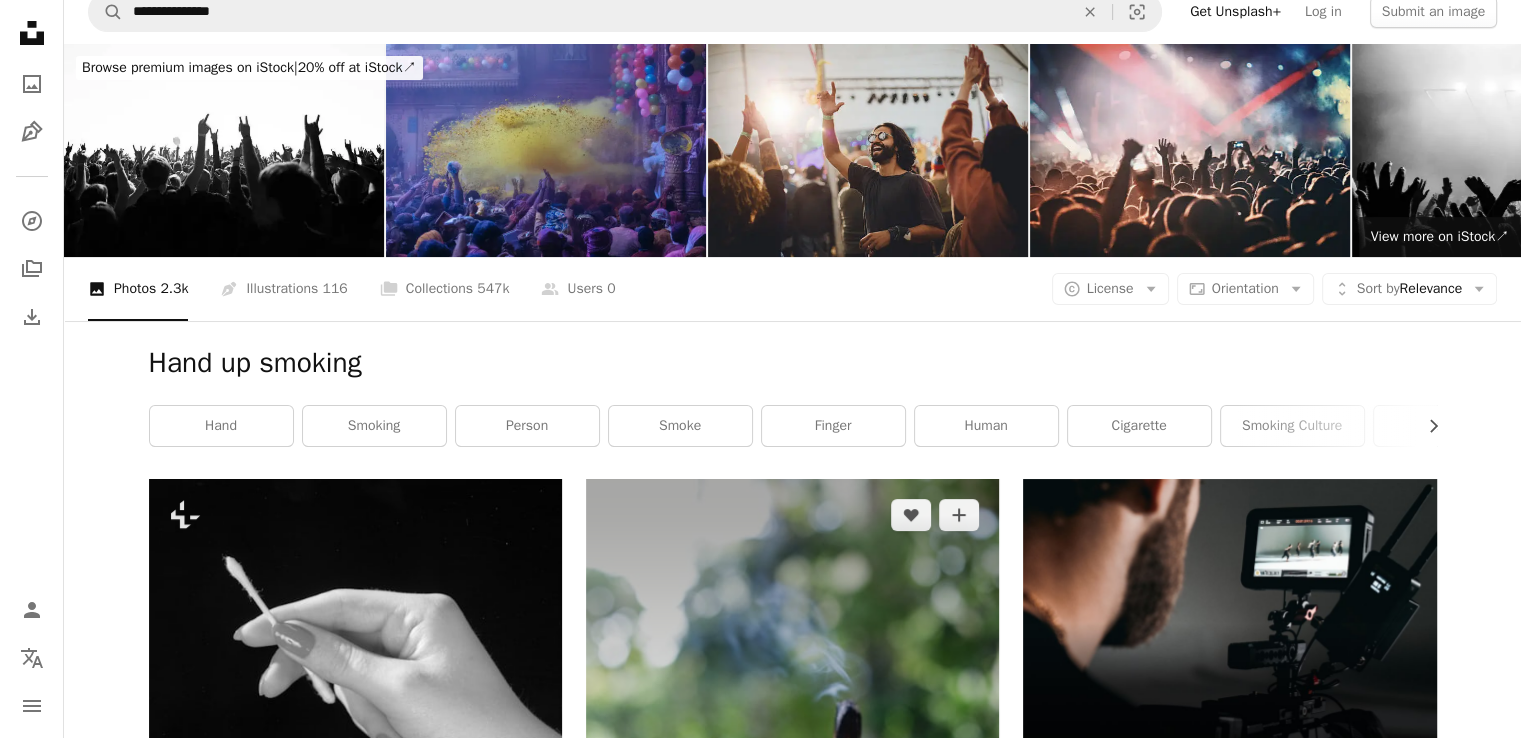 scroll, scrollTop: 0, scrollLeft: 0, axis: both 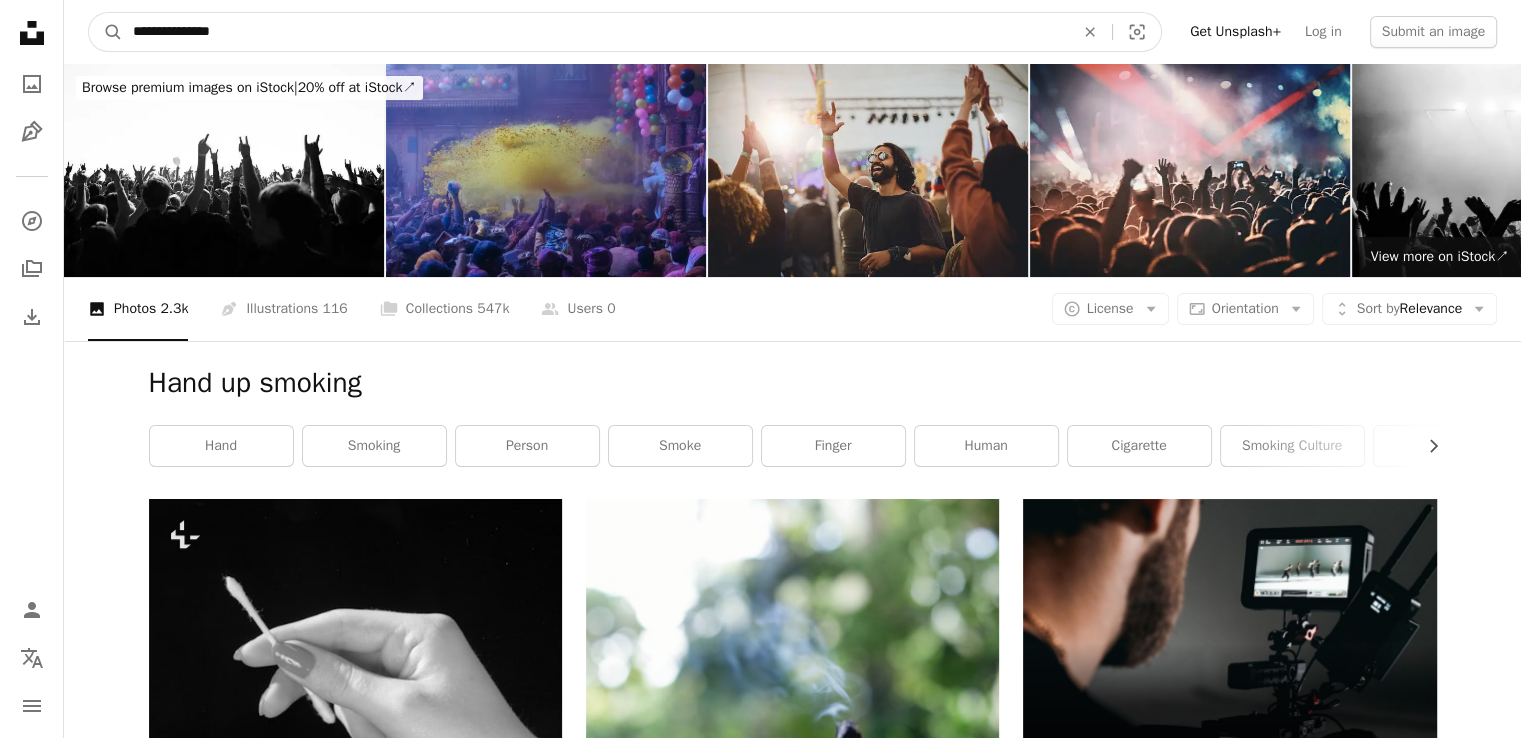 drag, startPoint x: 259, startPoint y: 30, endPoint x: 184, endPoint y: 21, distance: 75.53807 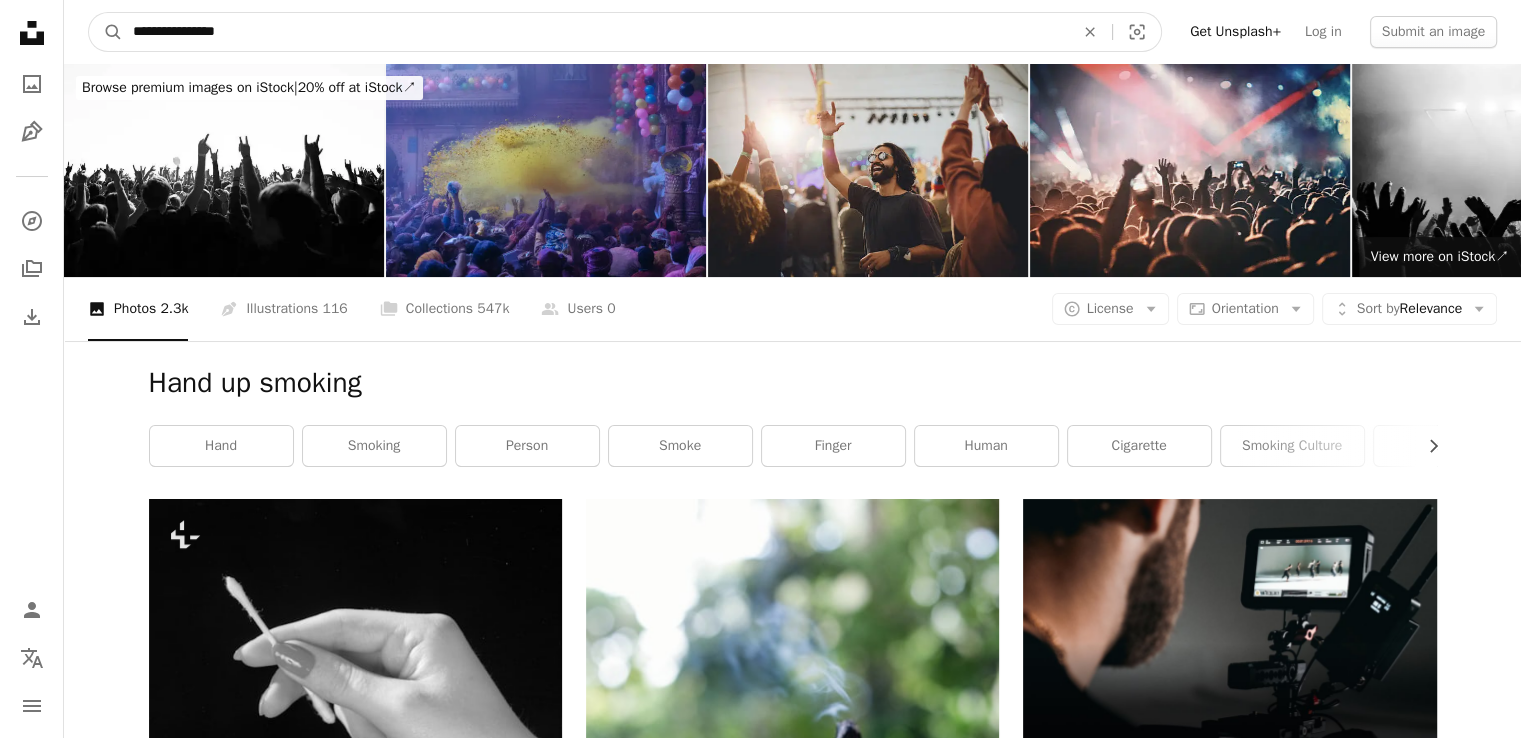 click on "A magnifying glass" at bounding box center [106, 32] 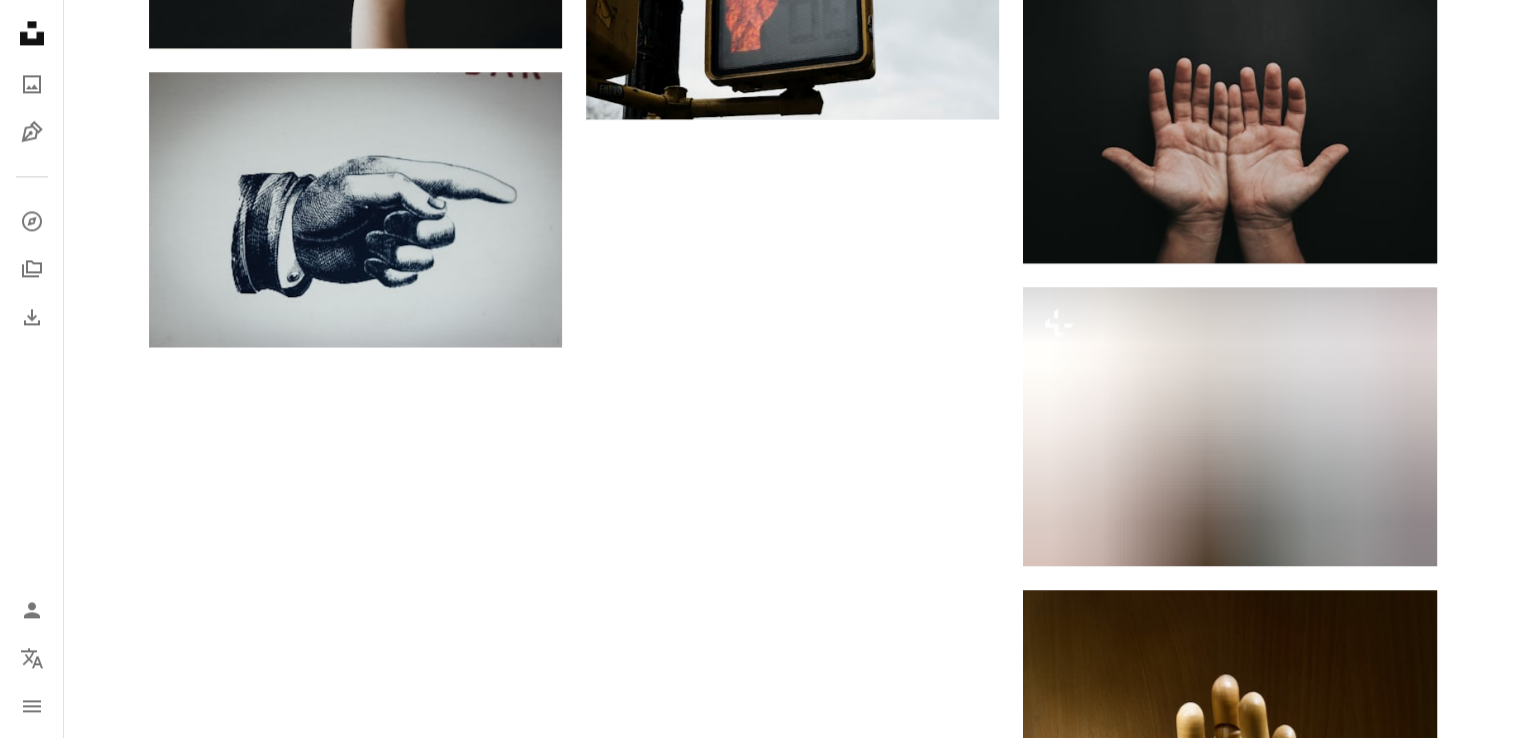scroll, scrollTop: 2932, scrollLeft: 0, axis: vertical 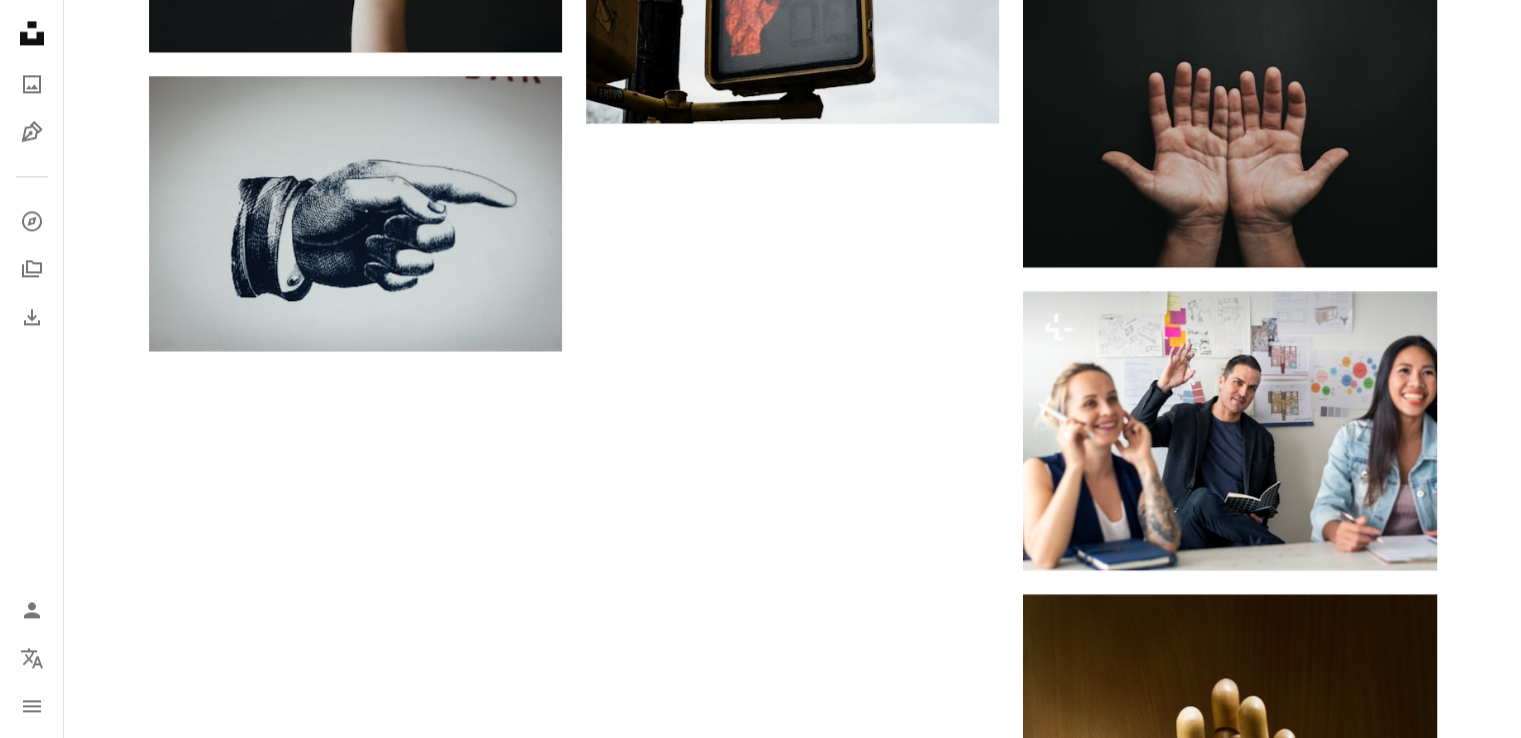 click on "Load more" at bounding box center [793, 1294] 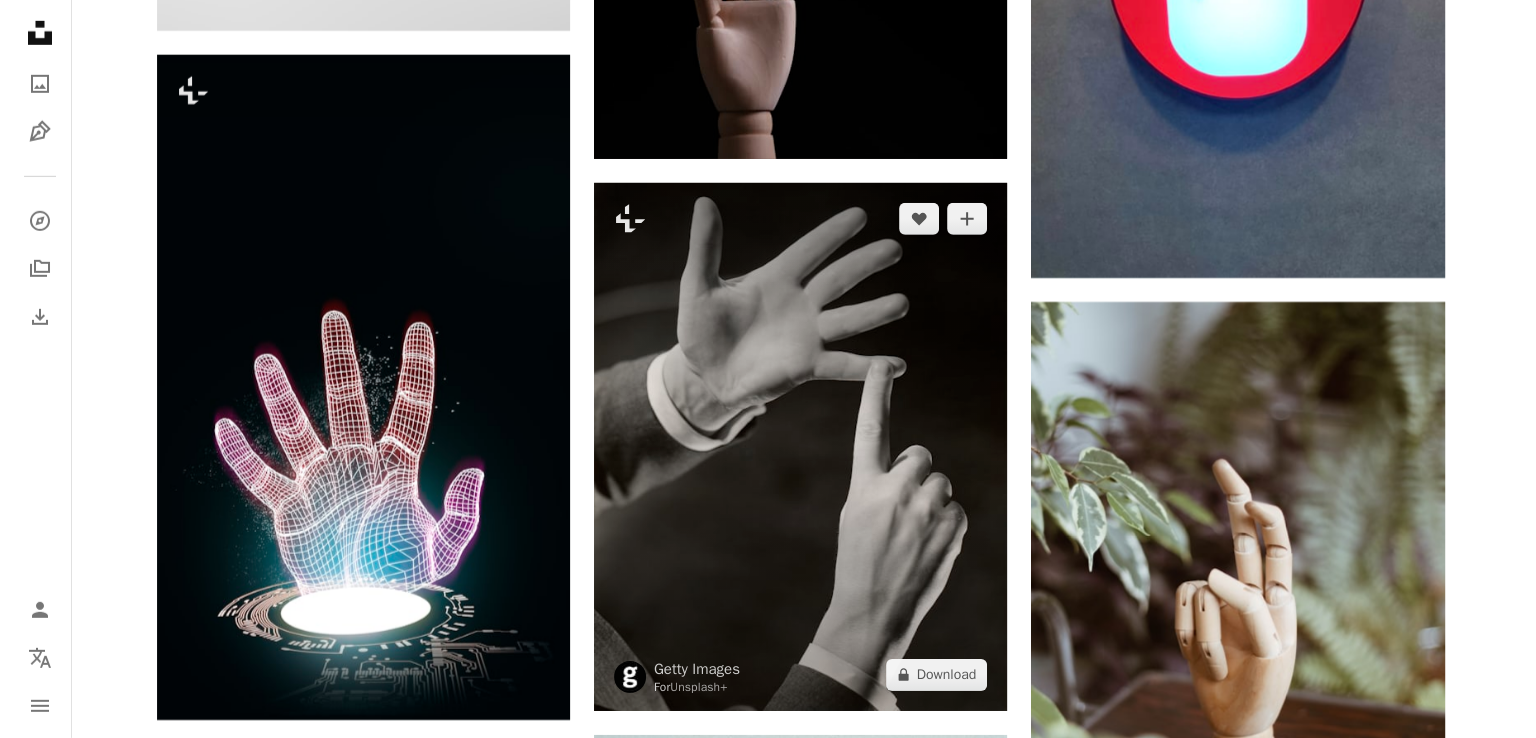 scroll, scrollTop: 6240, scrollLeft: 0, axis: vertical 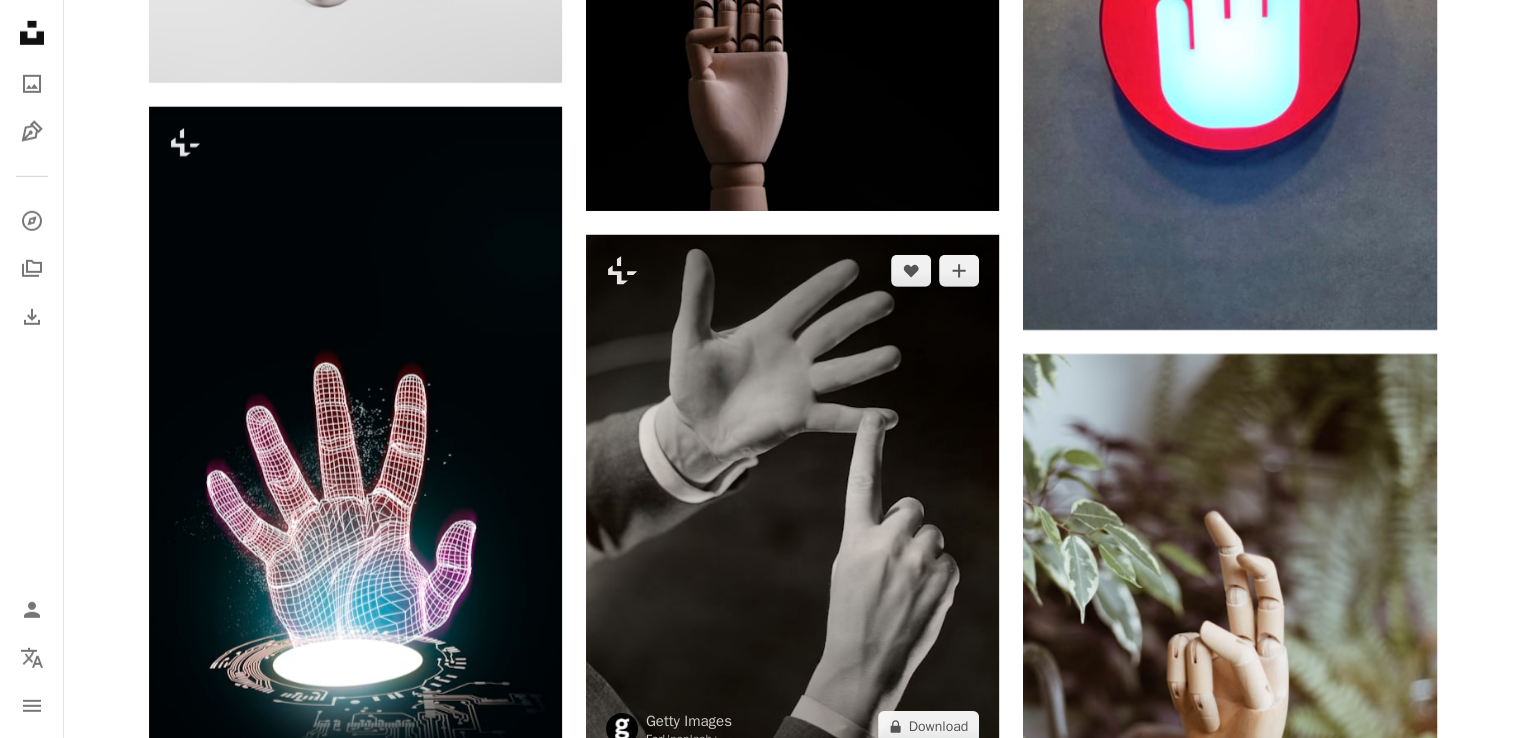 click at bounding box center (792, 498) 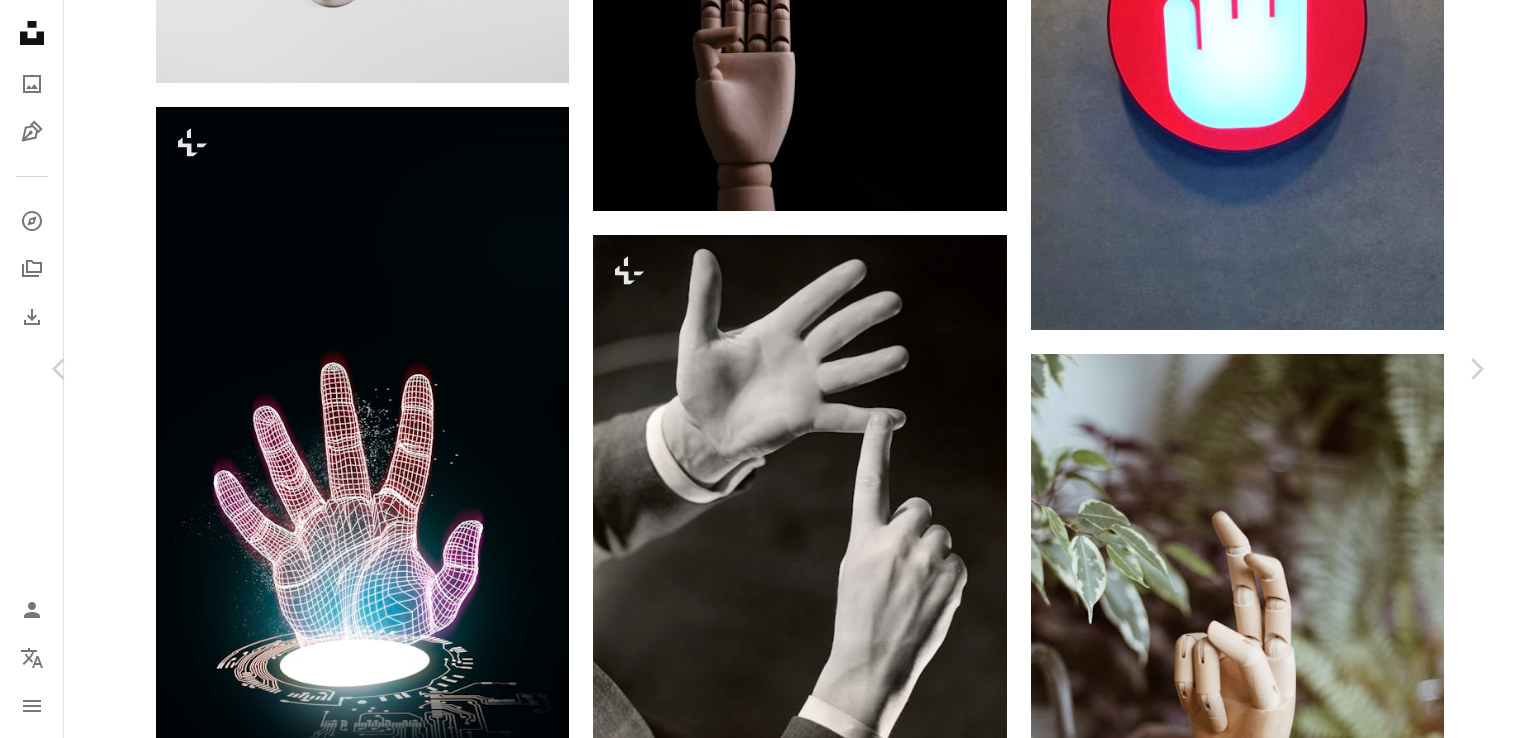 scroll, scrollTop: 0, scrollLeft: 0, axis: both 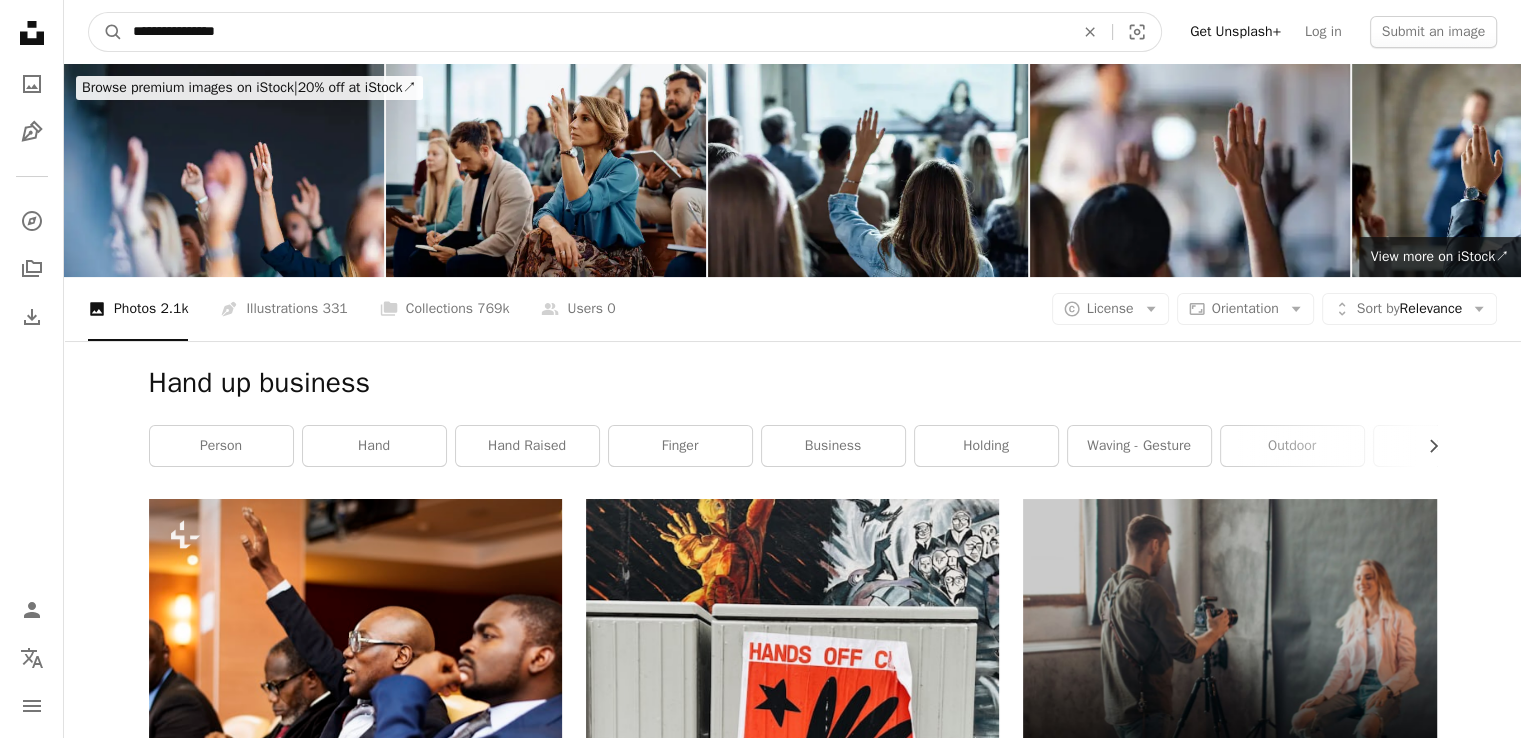 drag, startPoint x: 336, startPoint y: 25, endPoint x: 61, endPoint y: -3, distance: 276.42178 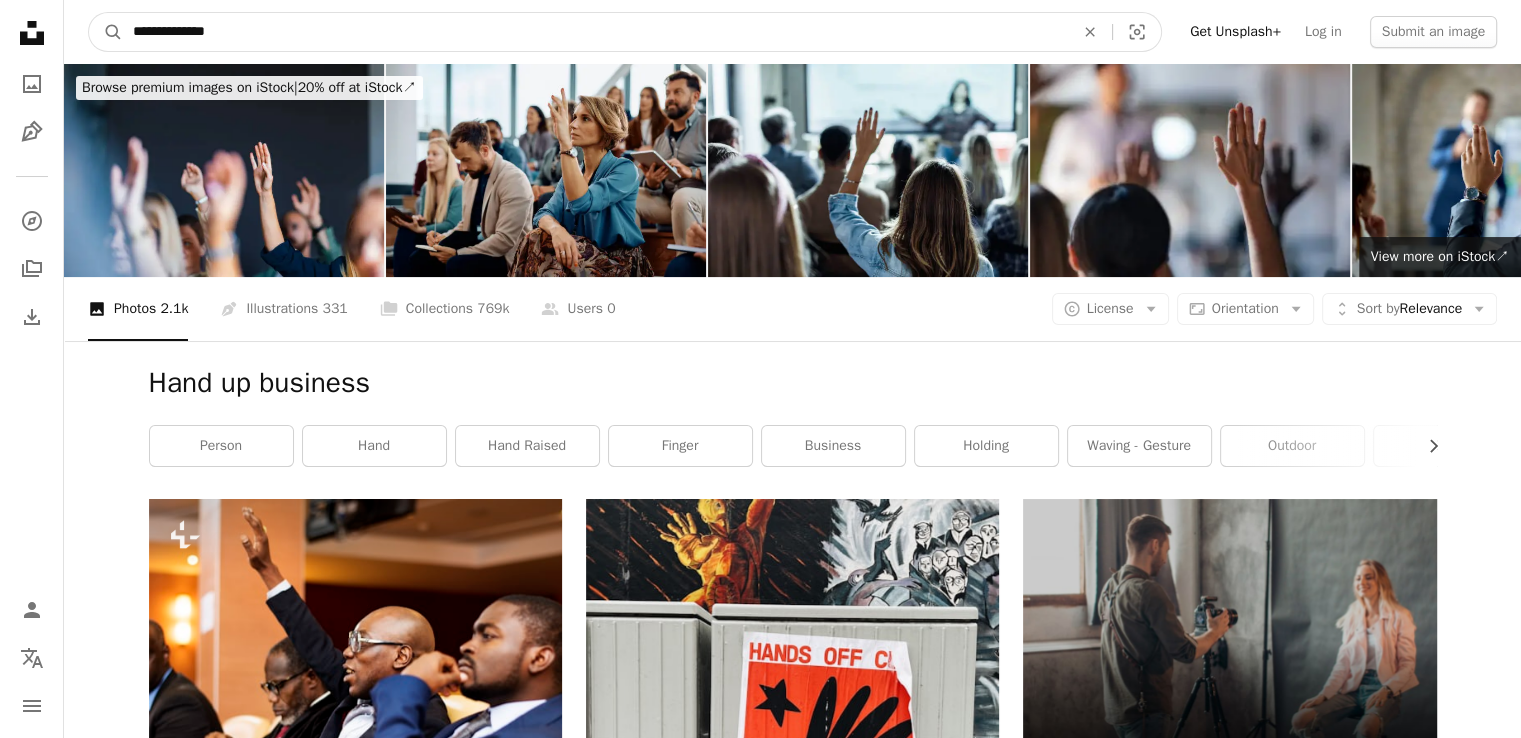 type on "**********" 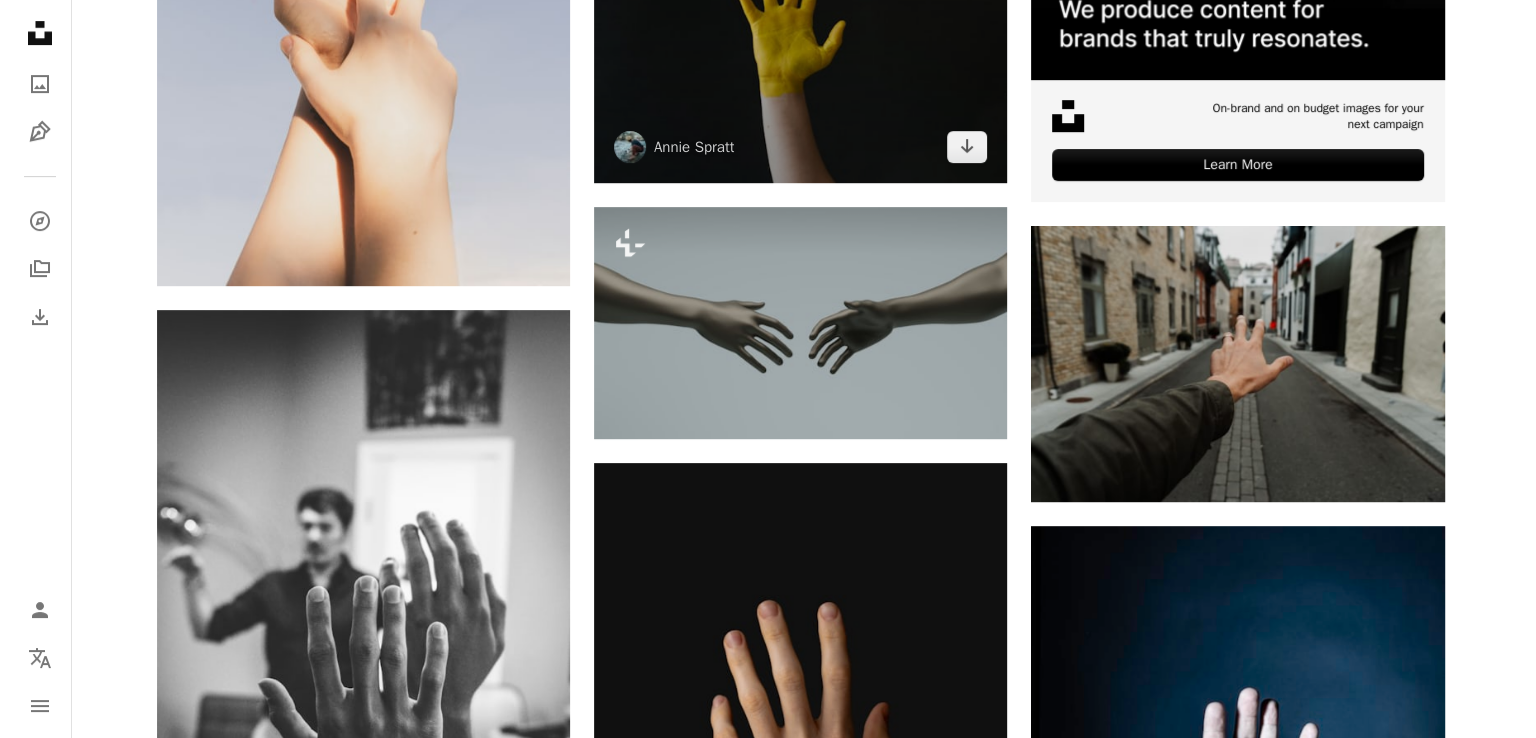 scroll, scrollTop: 1000, scrollLeft: 0, axis: vertical 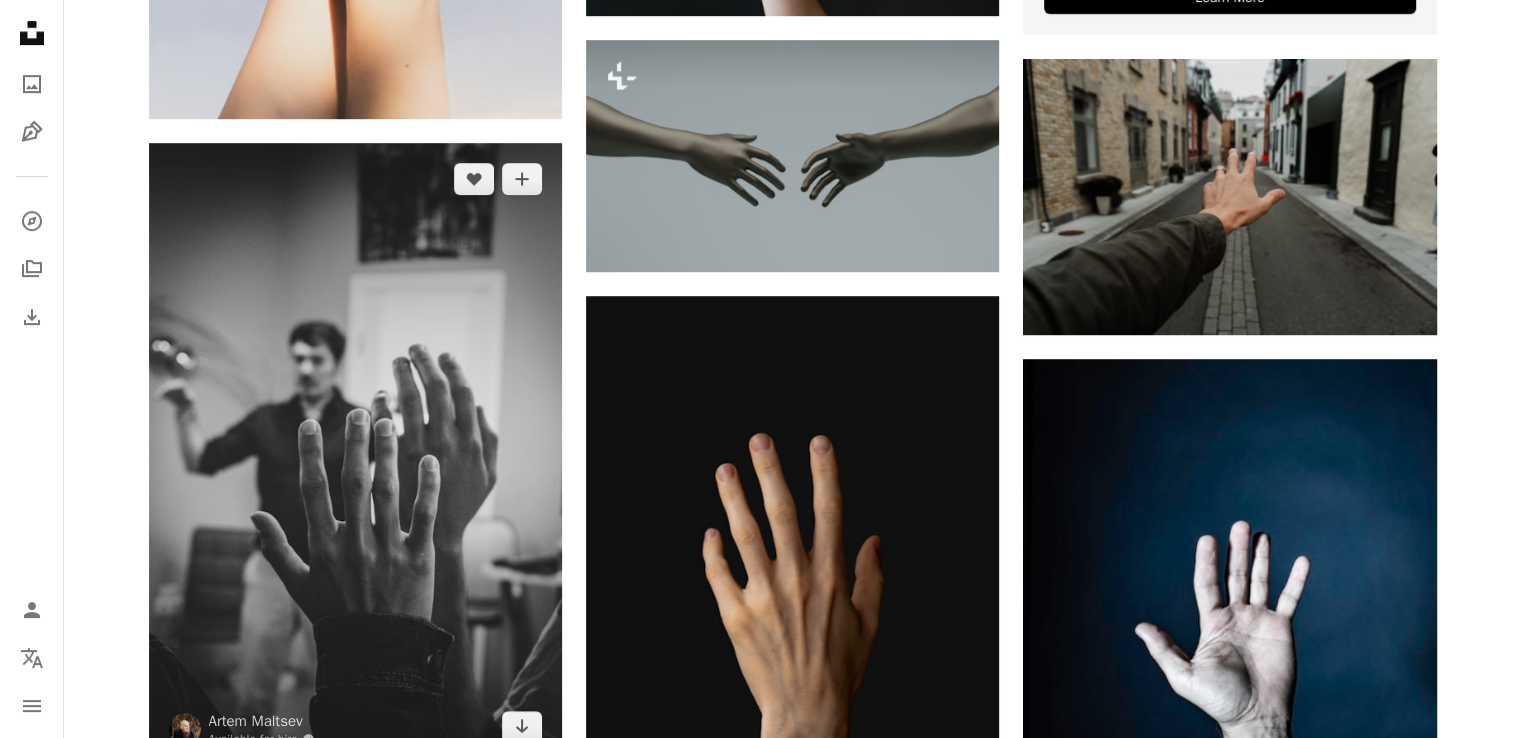 click at bounding box center (355, 453) 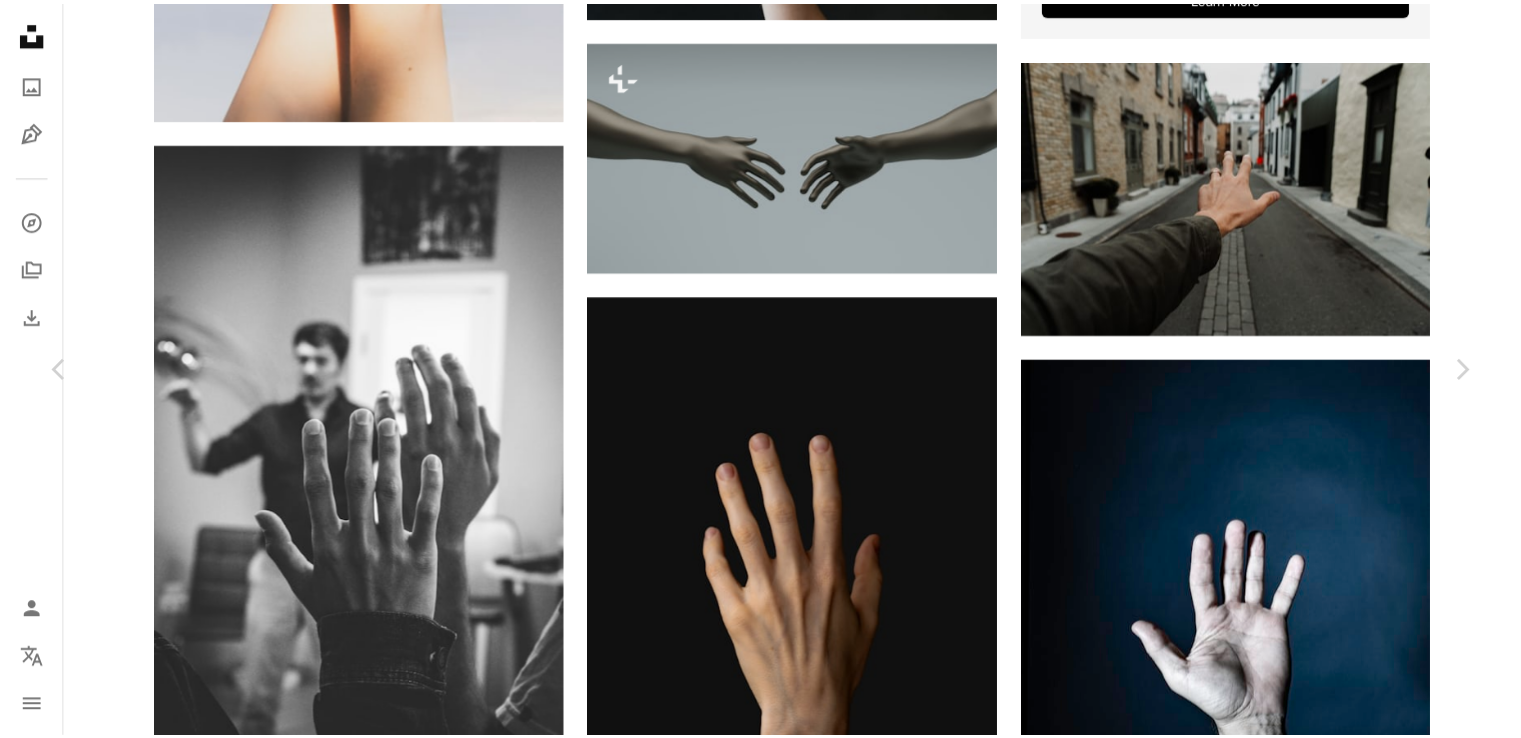 scroll, scrollTop: 0, scrollLeft: 0, axis: both 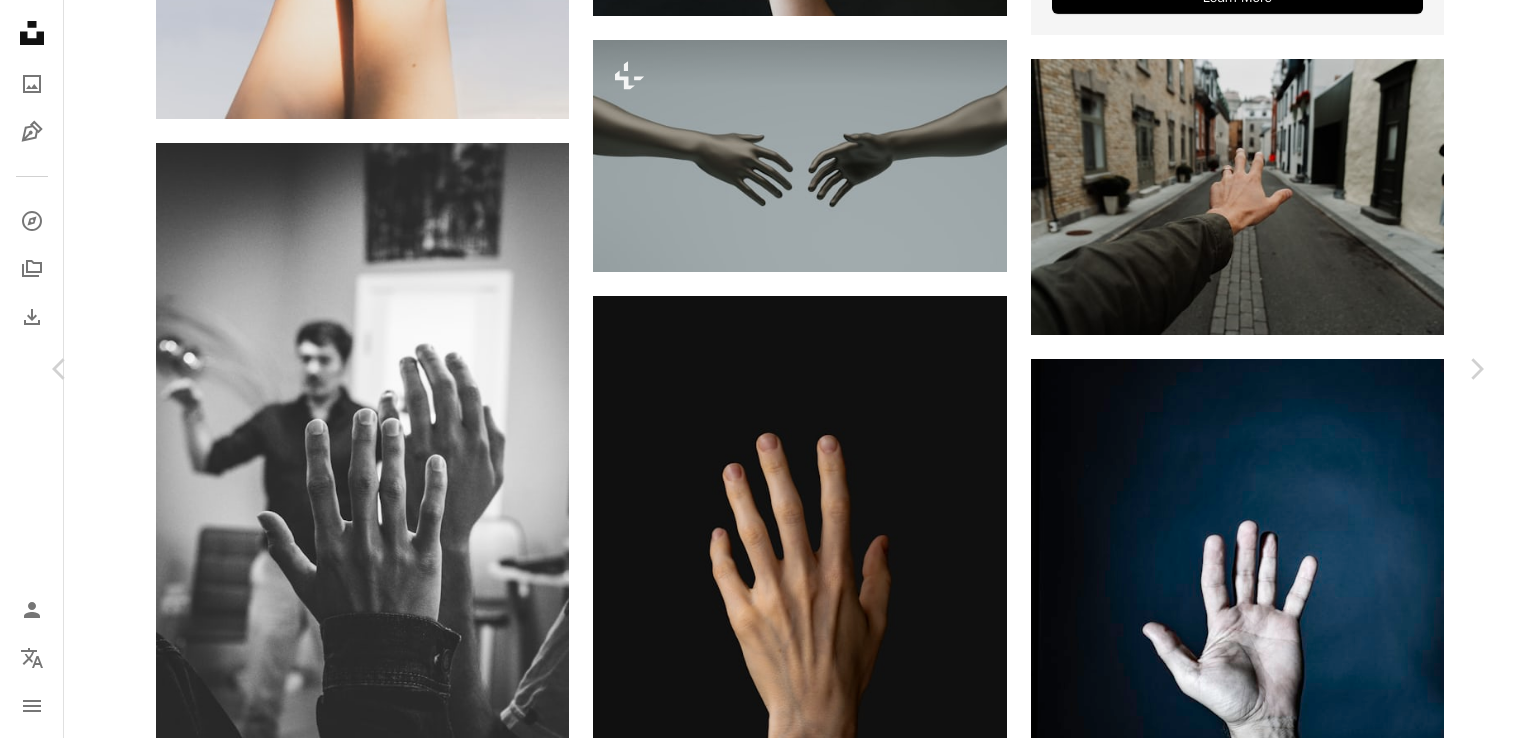click on "An X shape Chevron left Chevron right [FIRST] Available for hire A checkmark inside of a circle A heart A plus sign Download free Chevron down Zoom in Views 17,491,789 Downloads 133,952 A forward-right arrow Share Info icon Info More Actions Self-development is one of the main trends in our society. So many trainings,Conferences, online course. For someone it is the path to career growth, for someone is a part of self-awareness, for someone is a great time to have a fun. Edutainment is new word for it. And when you with one side of the camera watch the people who is a part of some training, you can see who’s involved and who is not. Only when you understand for what you need this course you can be successful and motivated and of course involved in process. Read more A map marker [CITY], [COUNTRY]  Calendar outlined Published on  December 11, 2018 Camera NIKON CORPORATION, NIKON D5600 Safety Free to use under the  Unsplash License black motivation white hand hands question development blur progress course" at bounding box center [768, 7005] 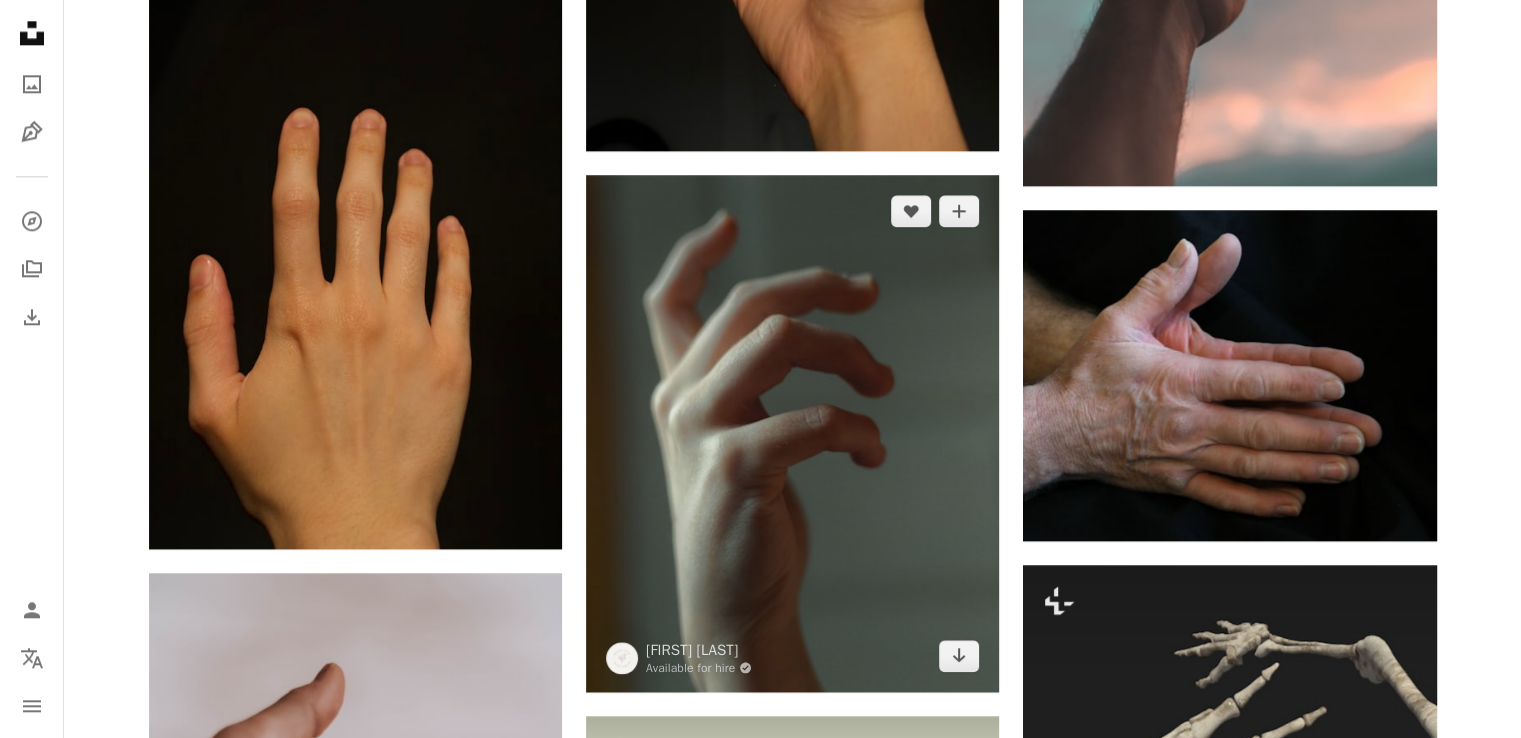 scroll, scrollTop: 2500, scrollLeft: 0, axis: vertical 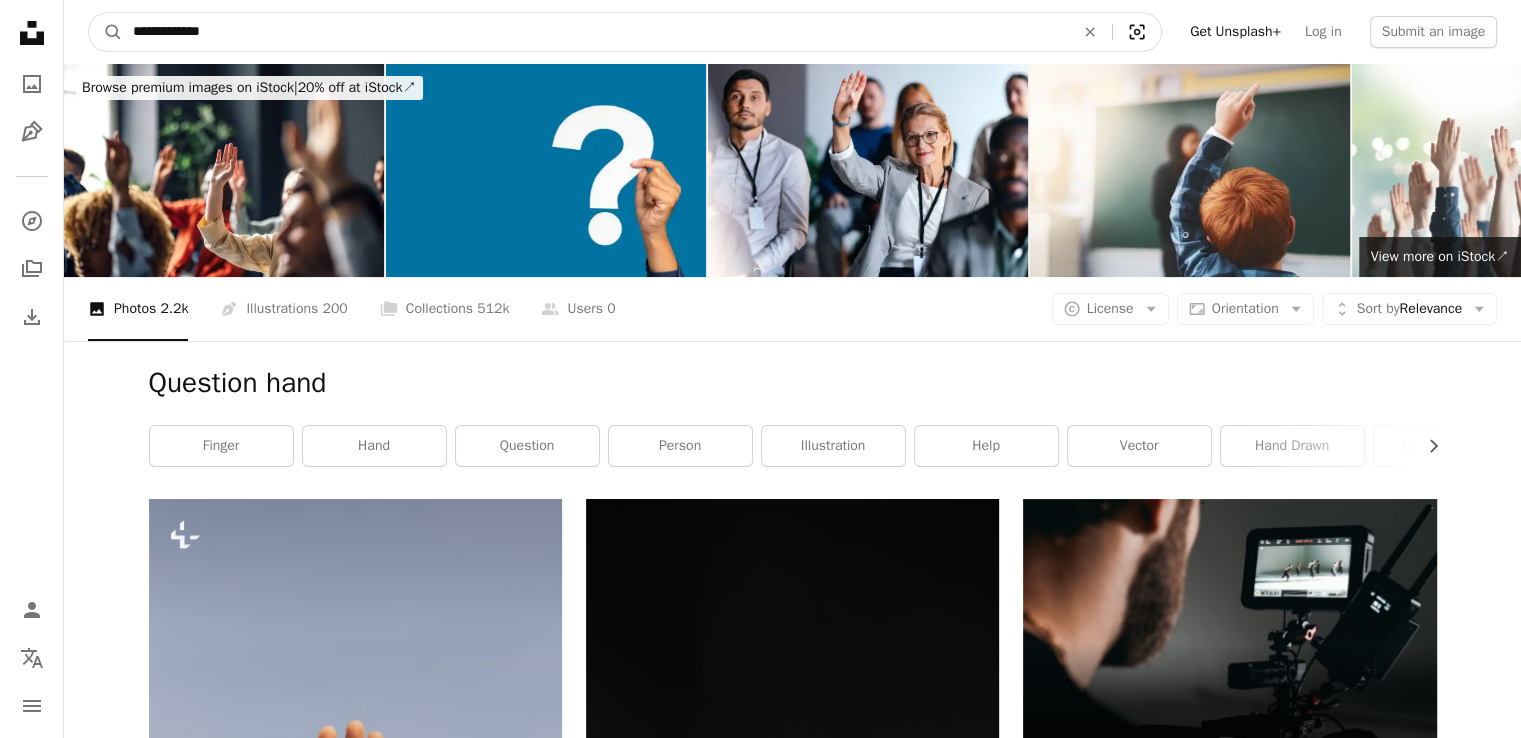 click on "Visual search" 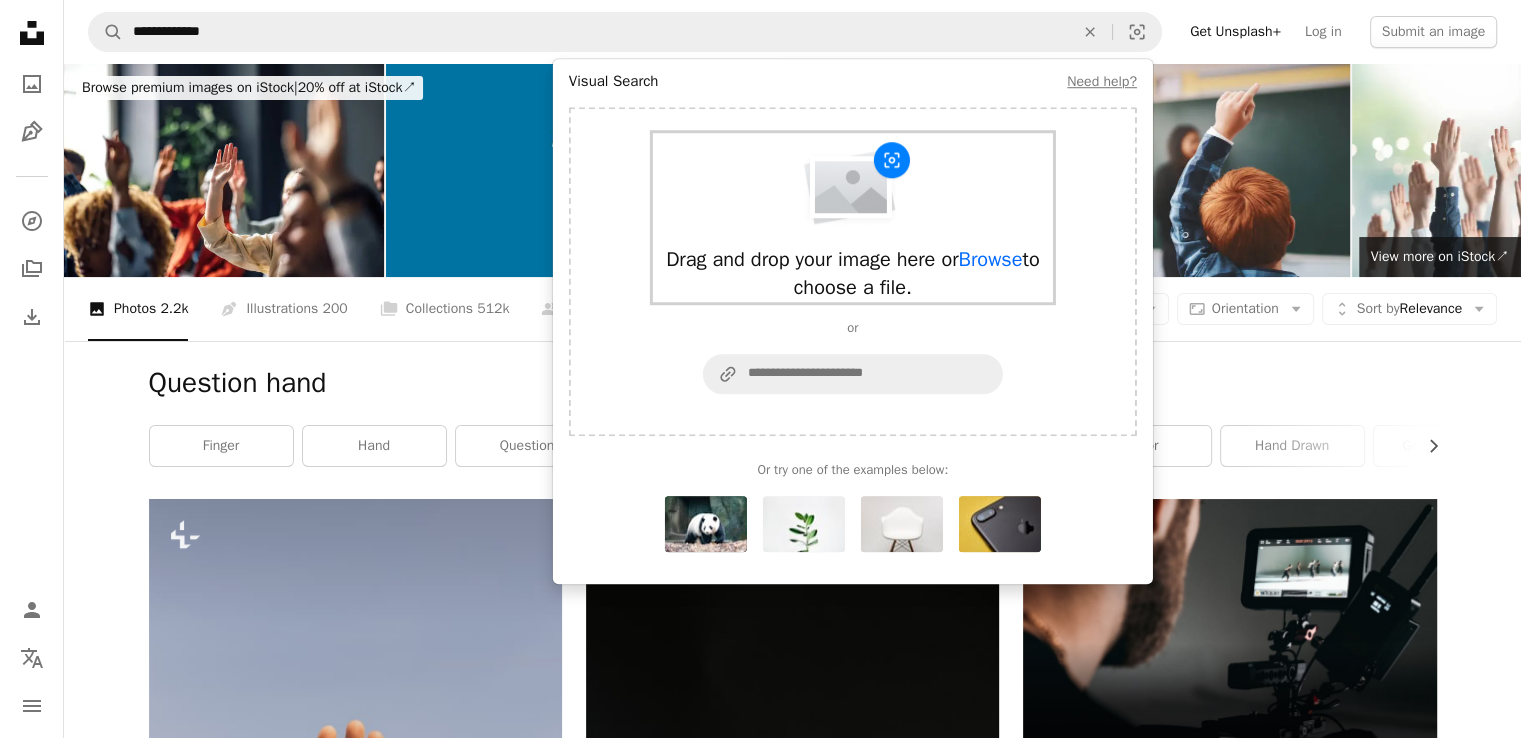 click on "Browse" at bounding box center [990, 259] 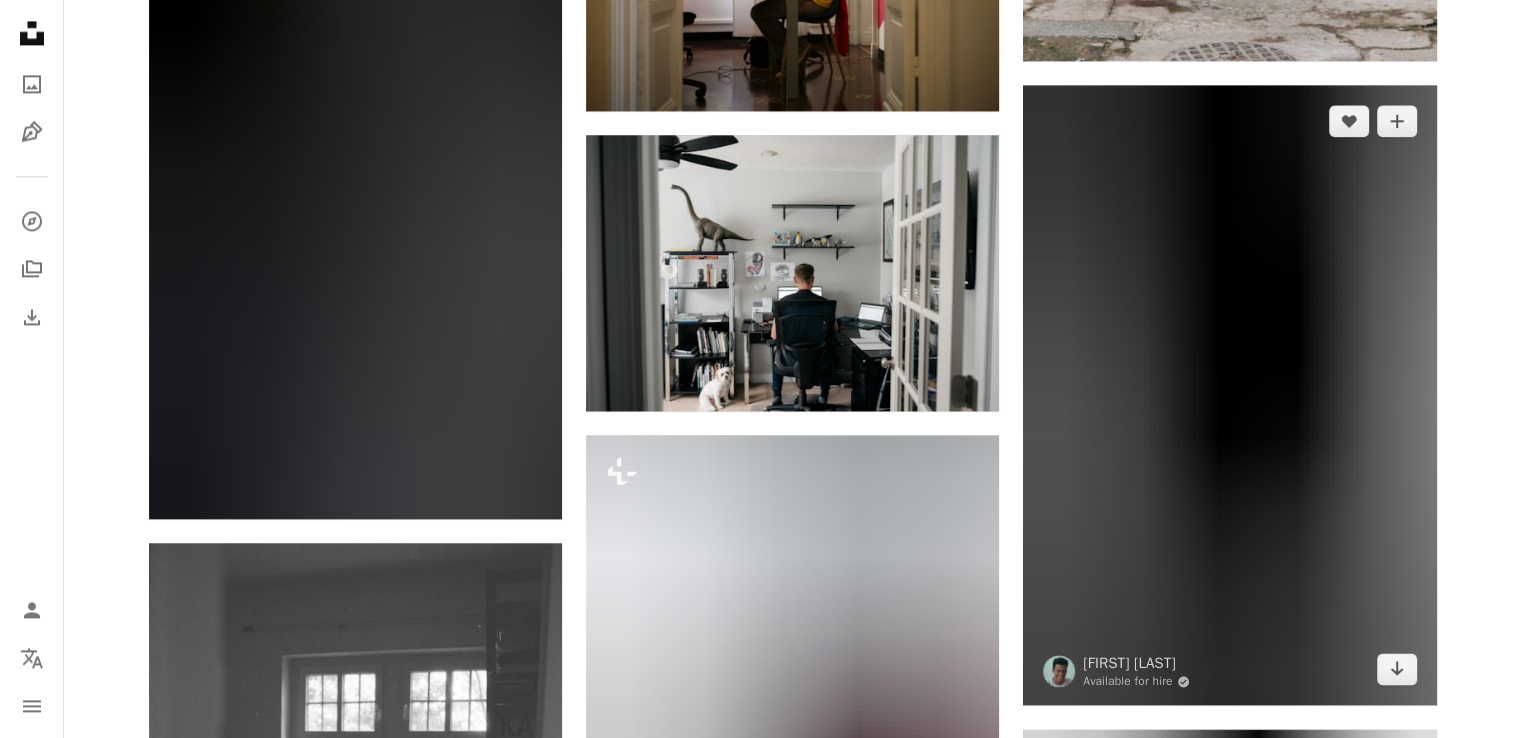scroll, scrollTop: 3000, scrollLeft: 0, axis: vertical 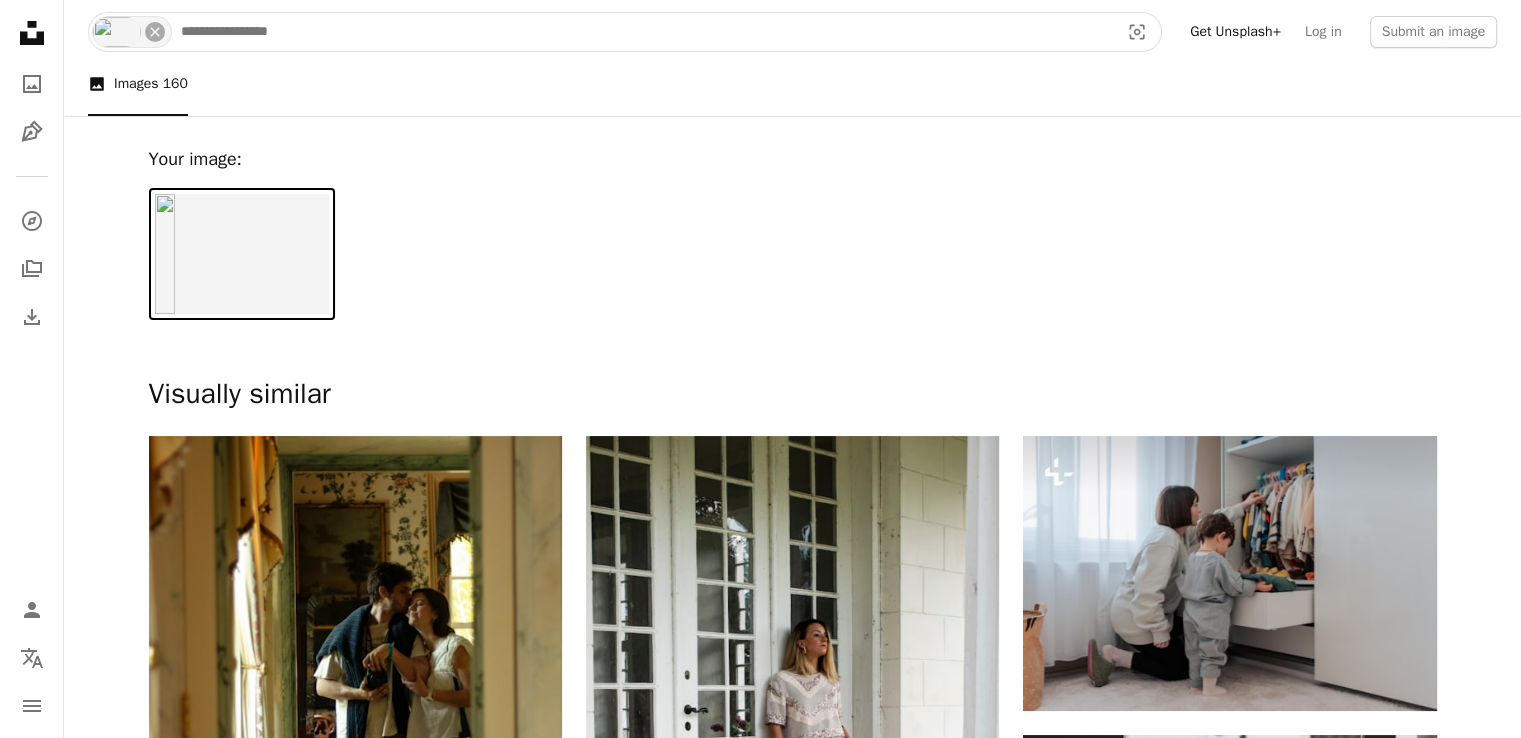 click at bounding box center (642, 32) 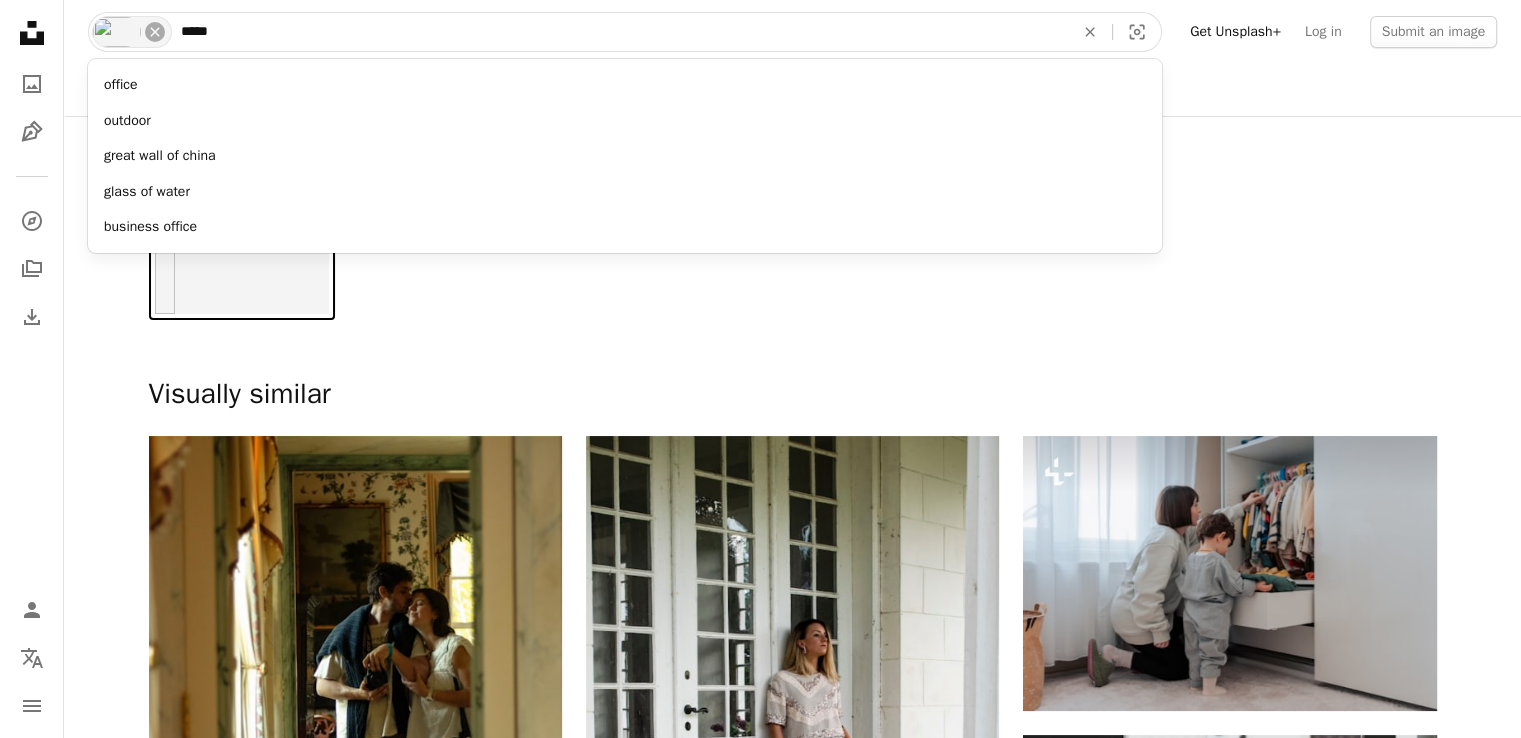 type on "******" 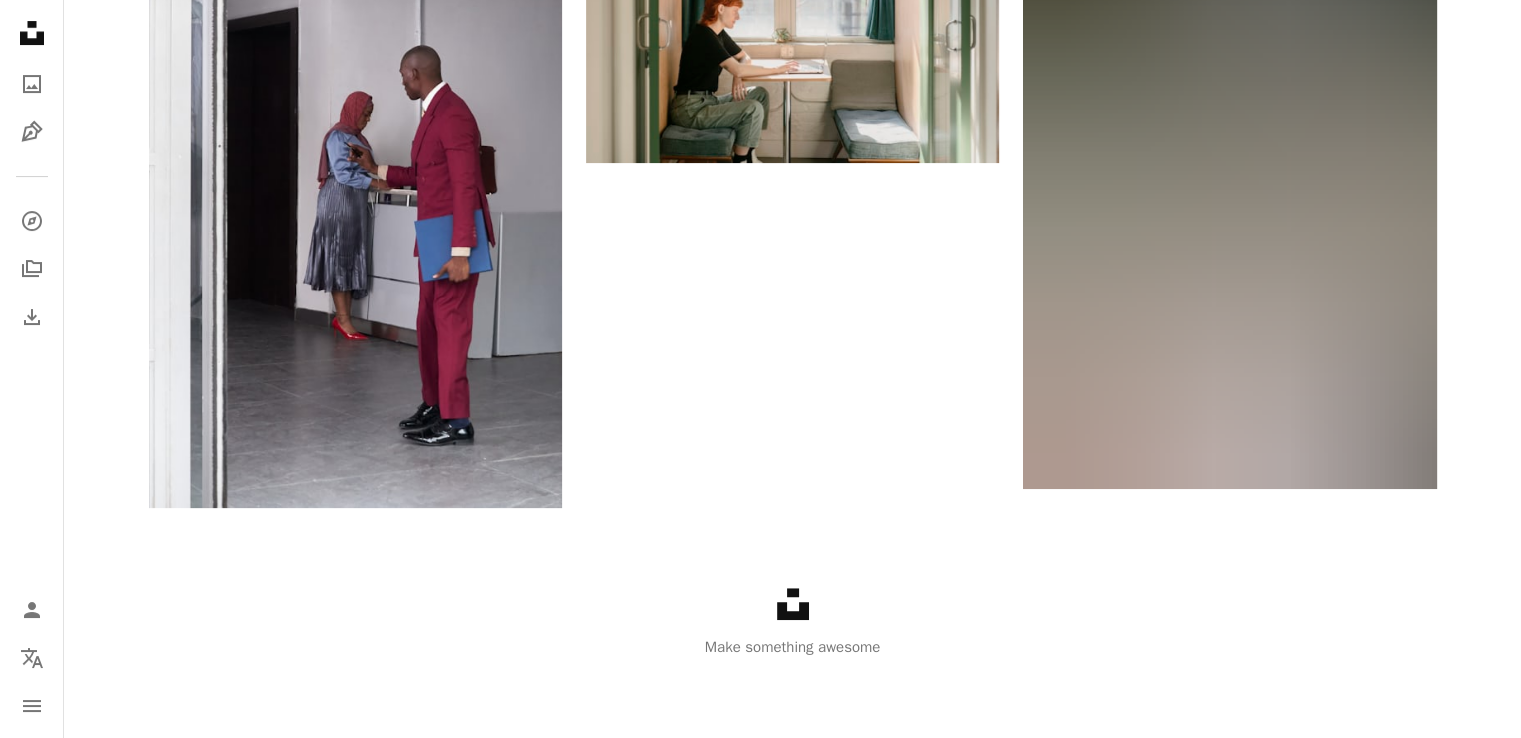 scroll, scrollTop: 0, scrollLeft: 0, axis: both 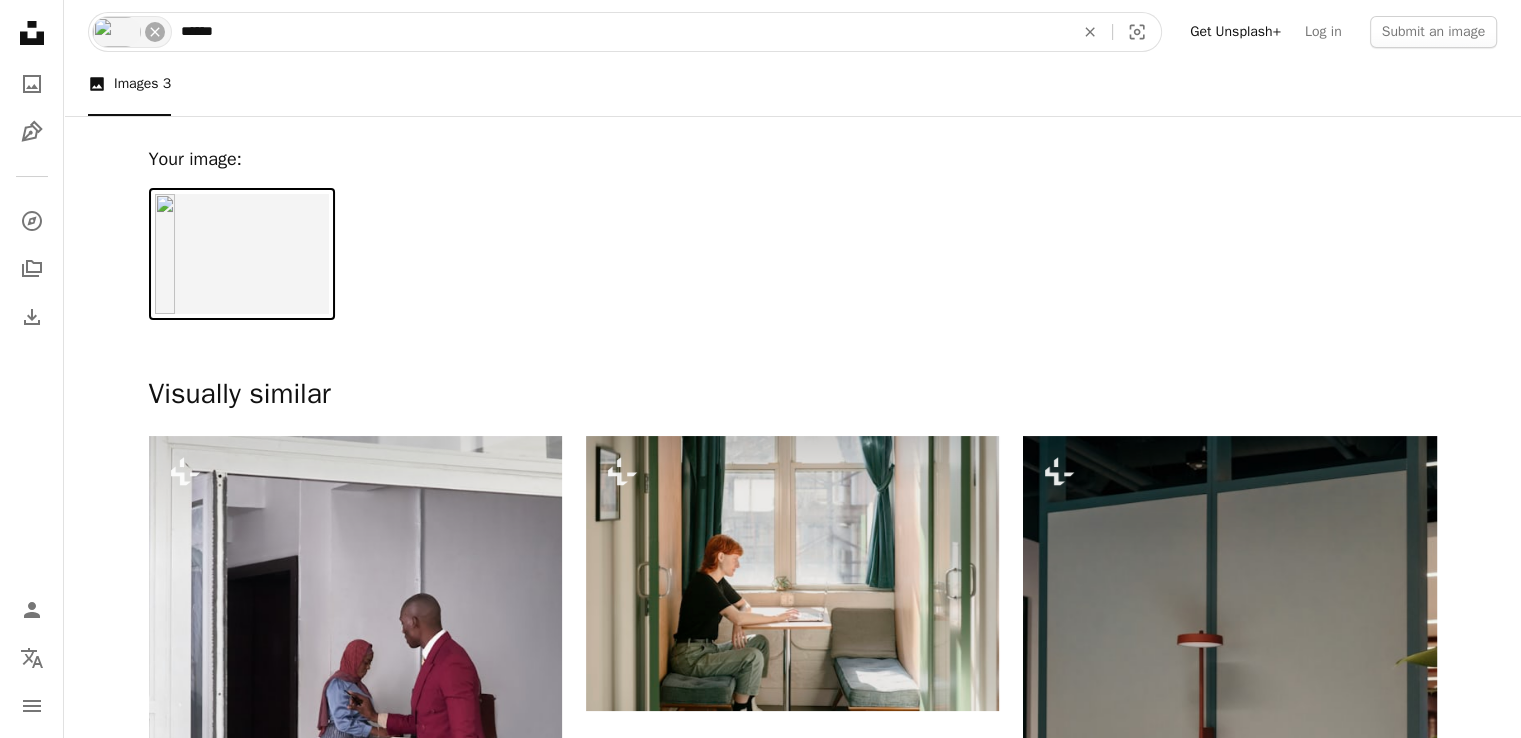 drag, startPoint x: 216, startPoint y: 33, endPoint x: 170, endPoint y: 39, distance: 46.389652 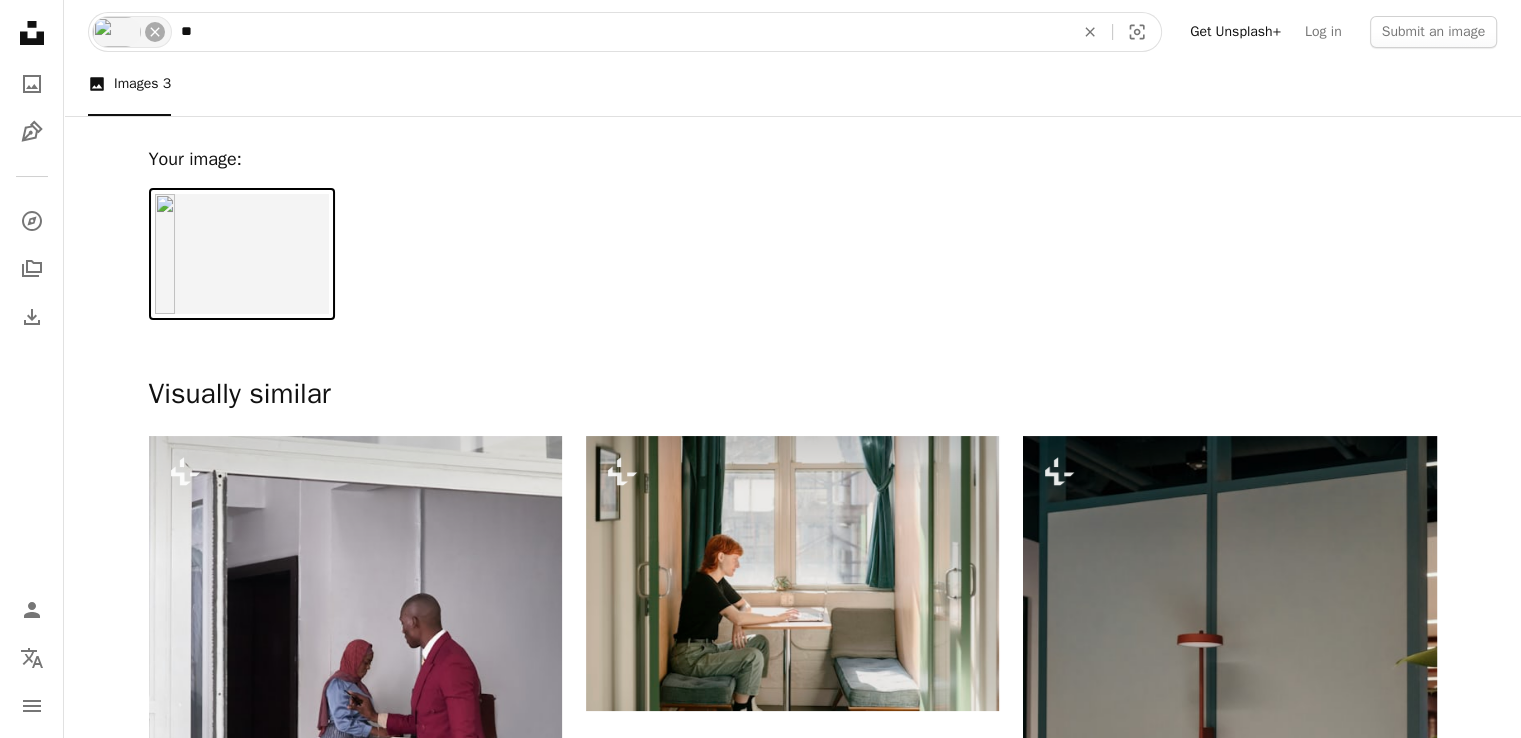 type on "*" 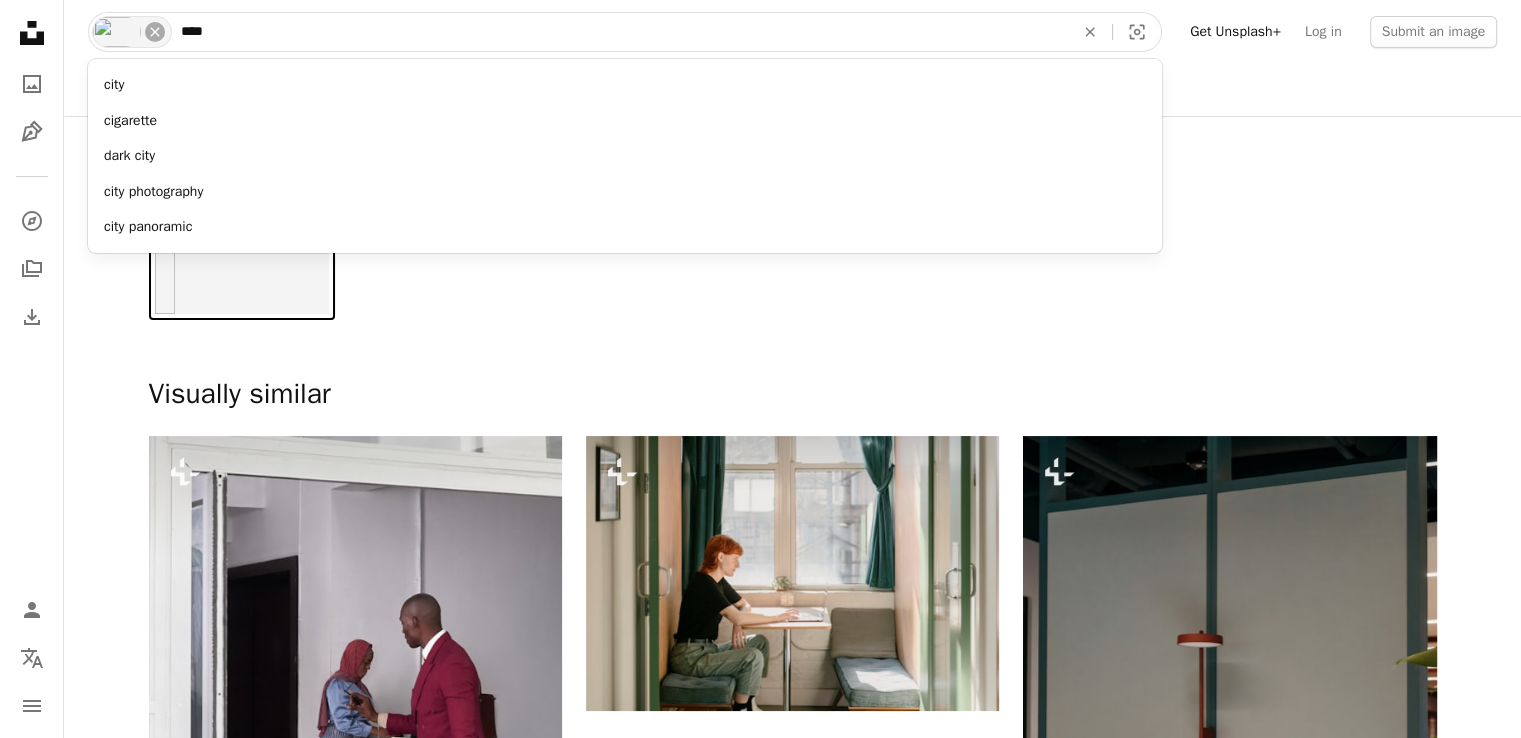 type on "****" 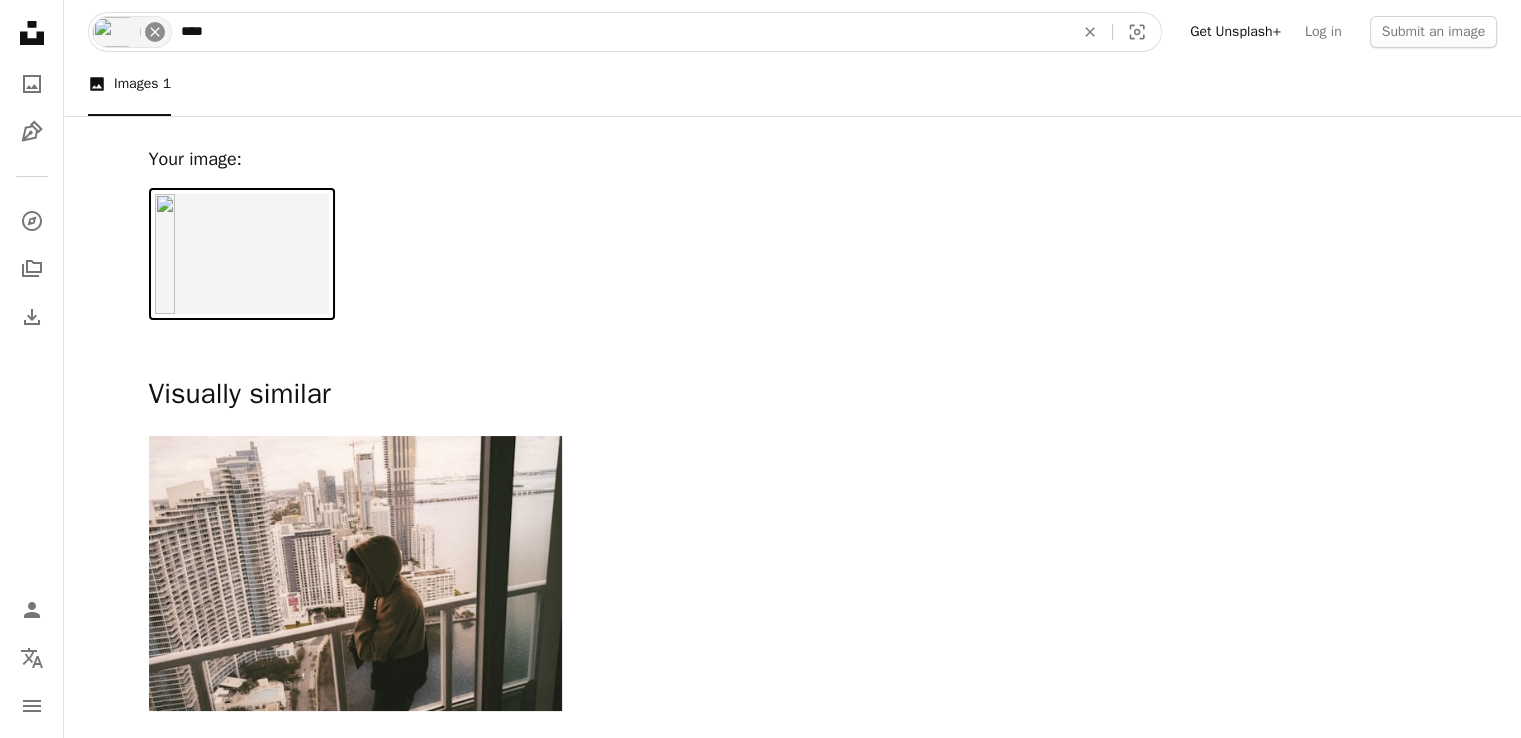 click on "An X shape" 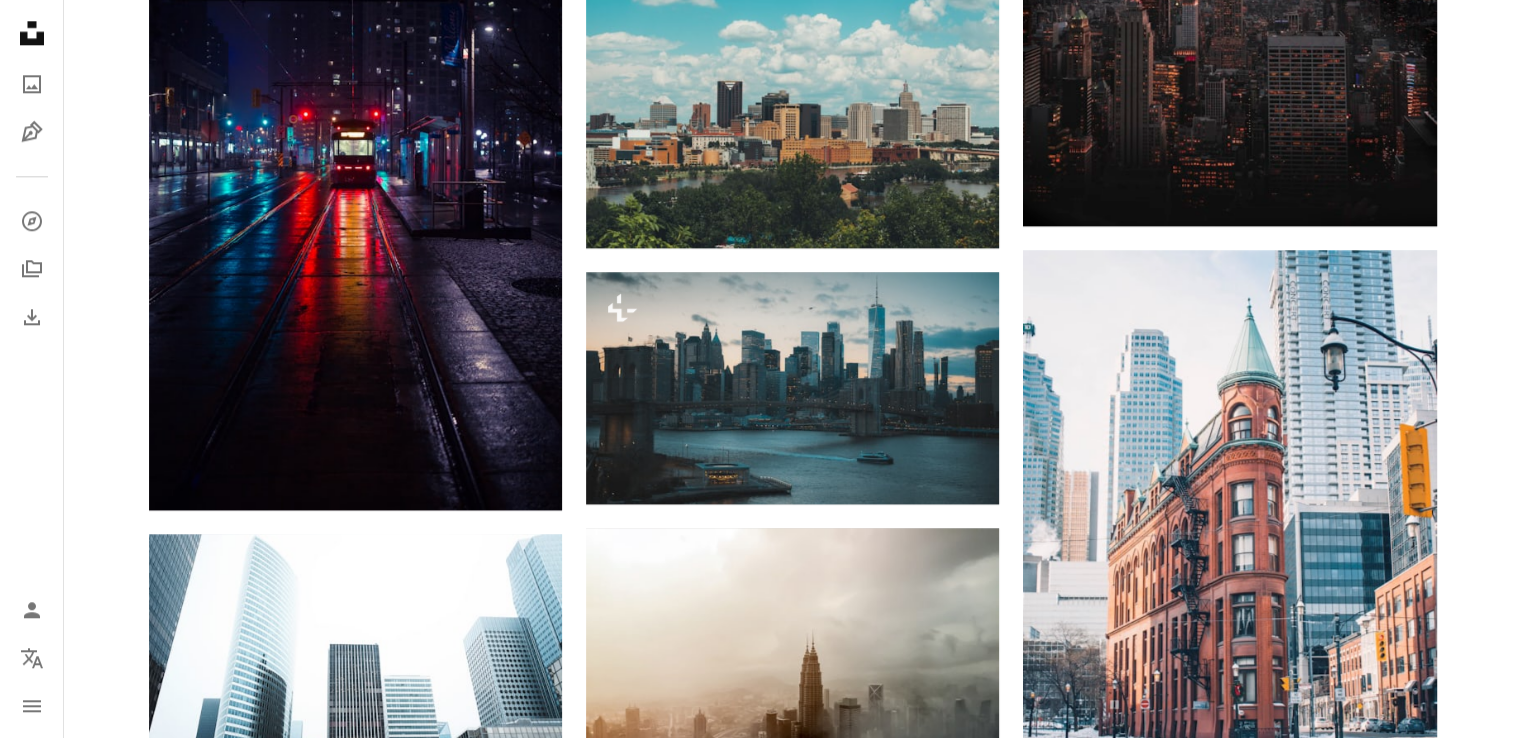 scroll, scrollTop: 2460, scrollLeft: 0, axis: vertical 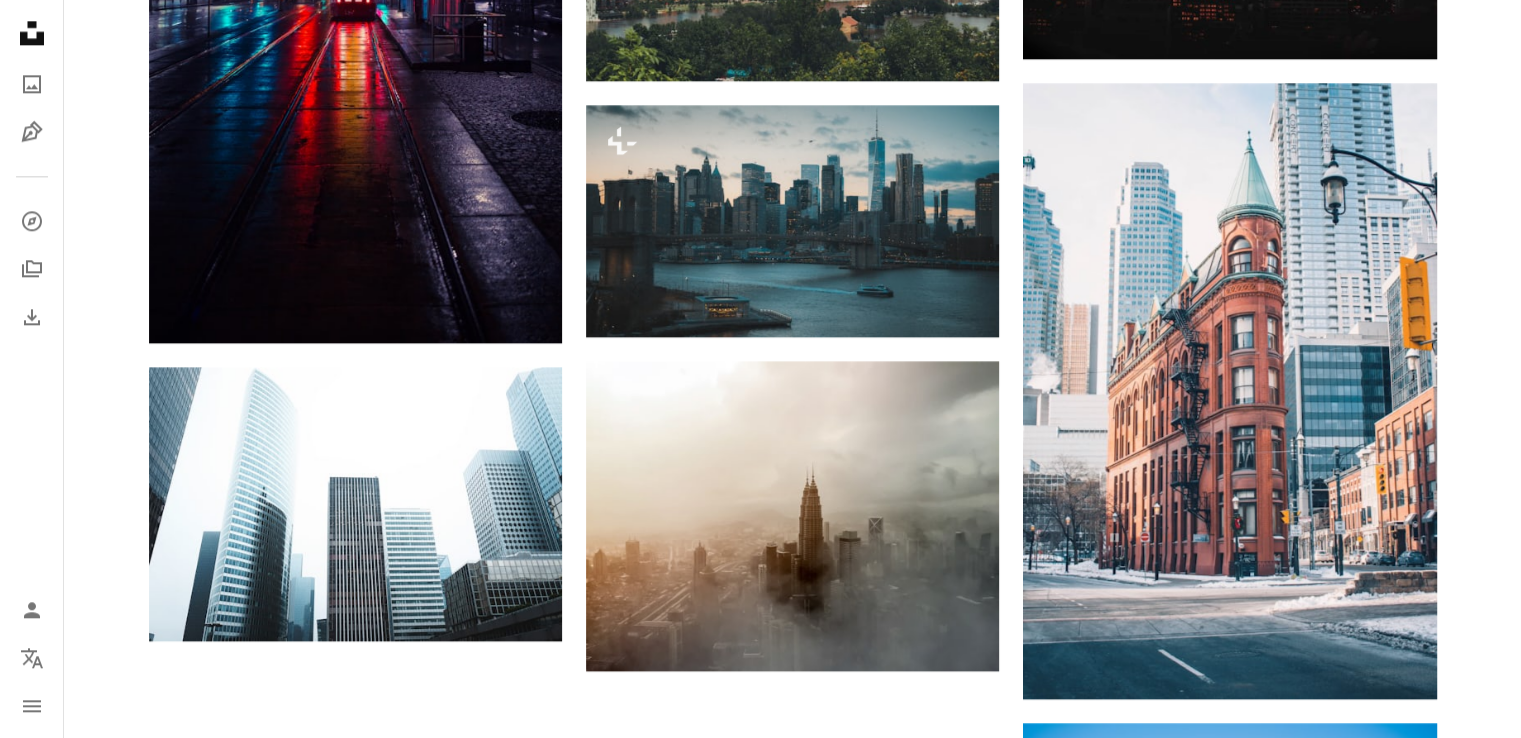 click on "Load more" at bounding box center (793, 1054) 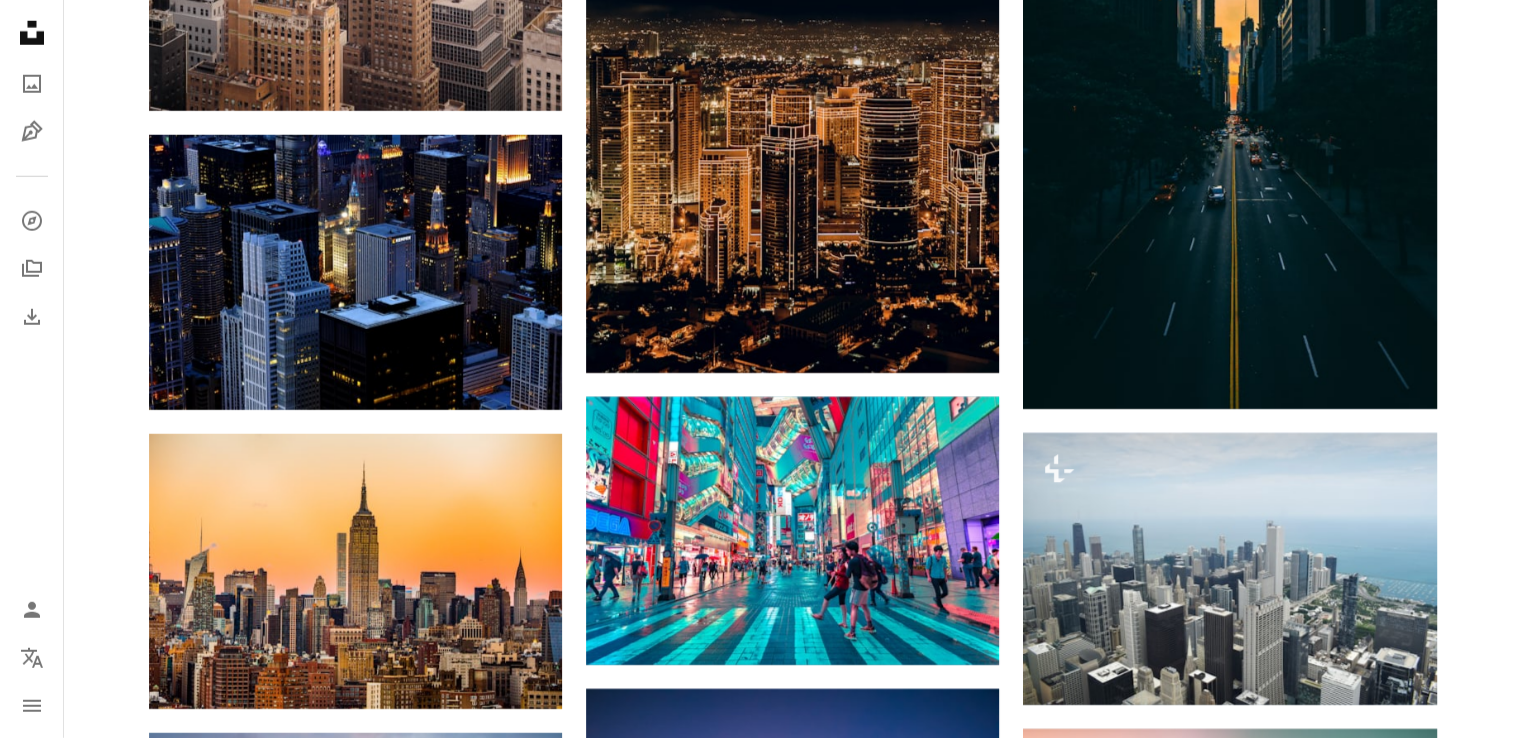 scroll, scrollTop: 6127, scrollLeft: 0, axis: vertical 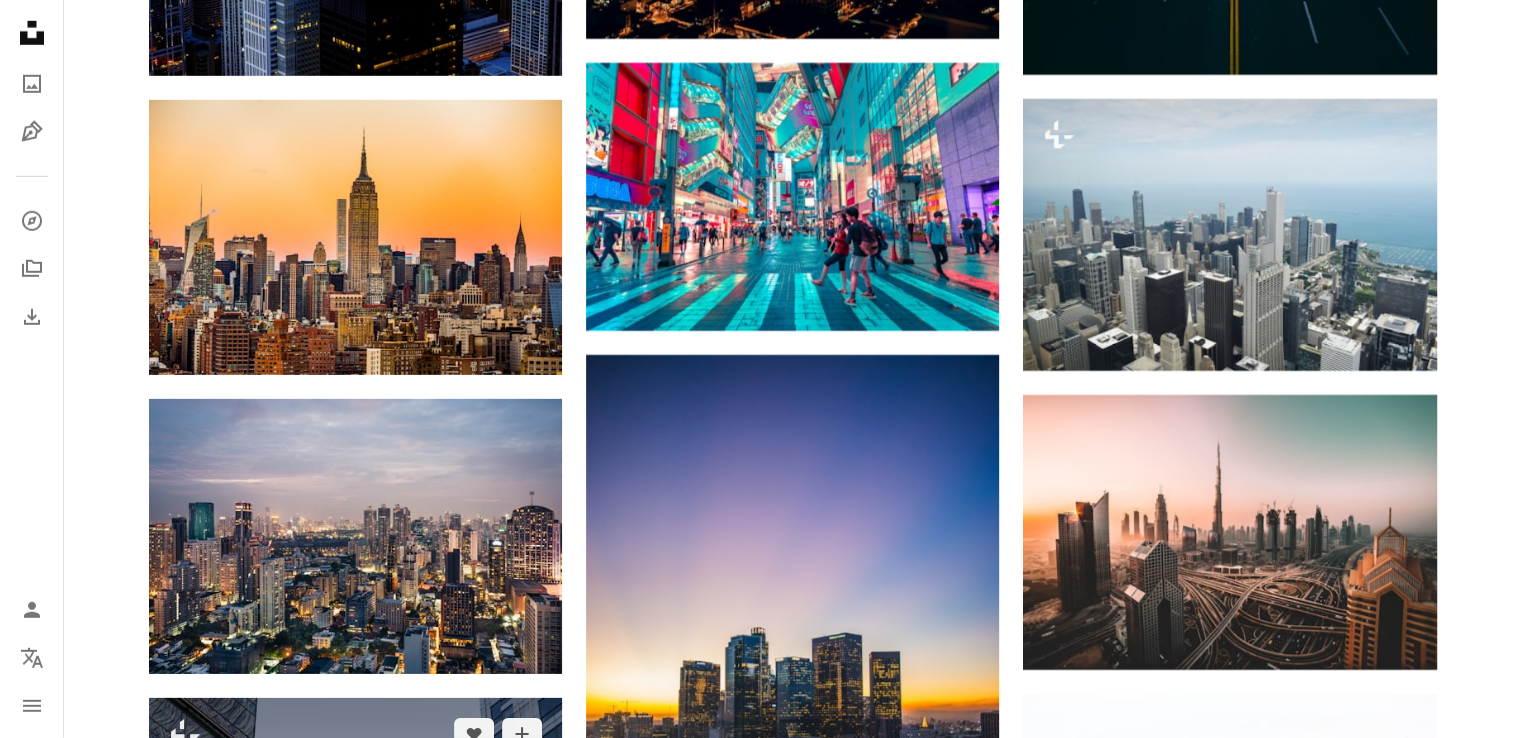 click at bounding box center [355, 1008] 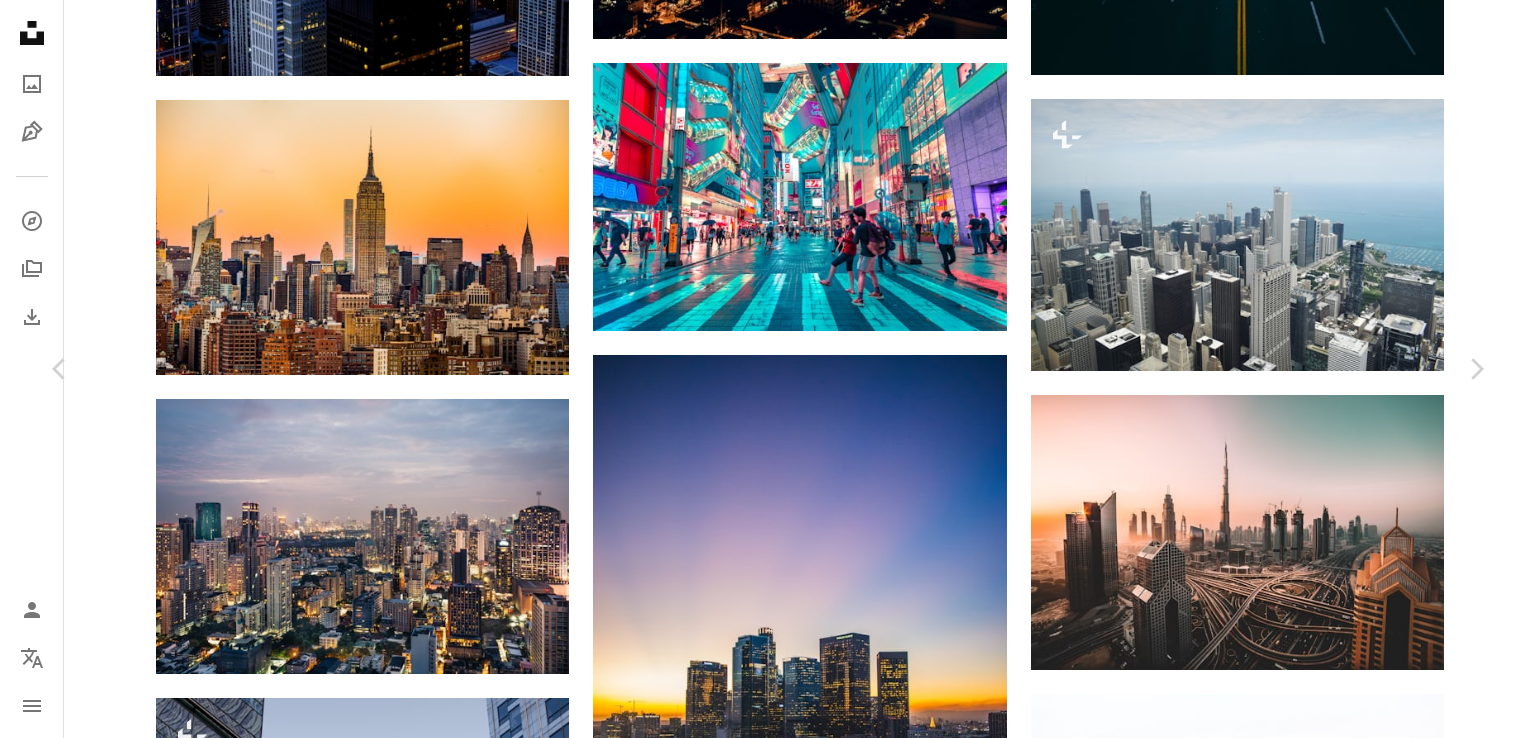 click on "An X shape Chevron left Chevron right laura adai For Unsplash+ A heart A plus sign A lock Download Zoom in A forward-right arrow Share More Actions Isle of Dogs, [CITY], [COUNTRY] Calendar outlined Published on March 27, 2023 Safety Licensed under the Unsplash+ License building city architecture london urban buildings apartment town windows skyscraper housing tall building canary wharf exterior metropolis office block exteriors Public domain images From this series Chevron right Plus sign for Unsplash+ Plus sign for Unsplash+ Plus sign for Unsplash+ Plus sign for Unsplash+ Plus sign for Unsplash+ Plus sign for Unsplash+ Plus sign for Unsplash+ Plus sign for Unsplash+ Plus sign for Unsplash+ Plus sign for Unsplash+ Related images Plus sign for Unsplash+ A heart A plus sign laura adai For Unsplash+ A lock Download Plus sign for Unsplash+ A heart A plus sign George Dagerotip For Unsplash+ A lock Download Plus sign for Unsplash+ A heart A plus sign Osarugue Igbinoba For Unsplash+ A lock A heart" at bounding box center (768, 6322) 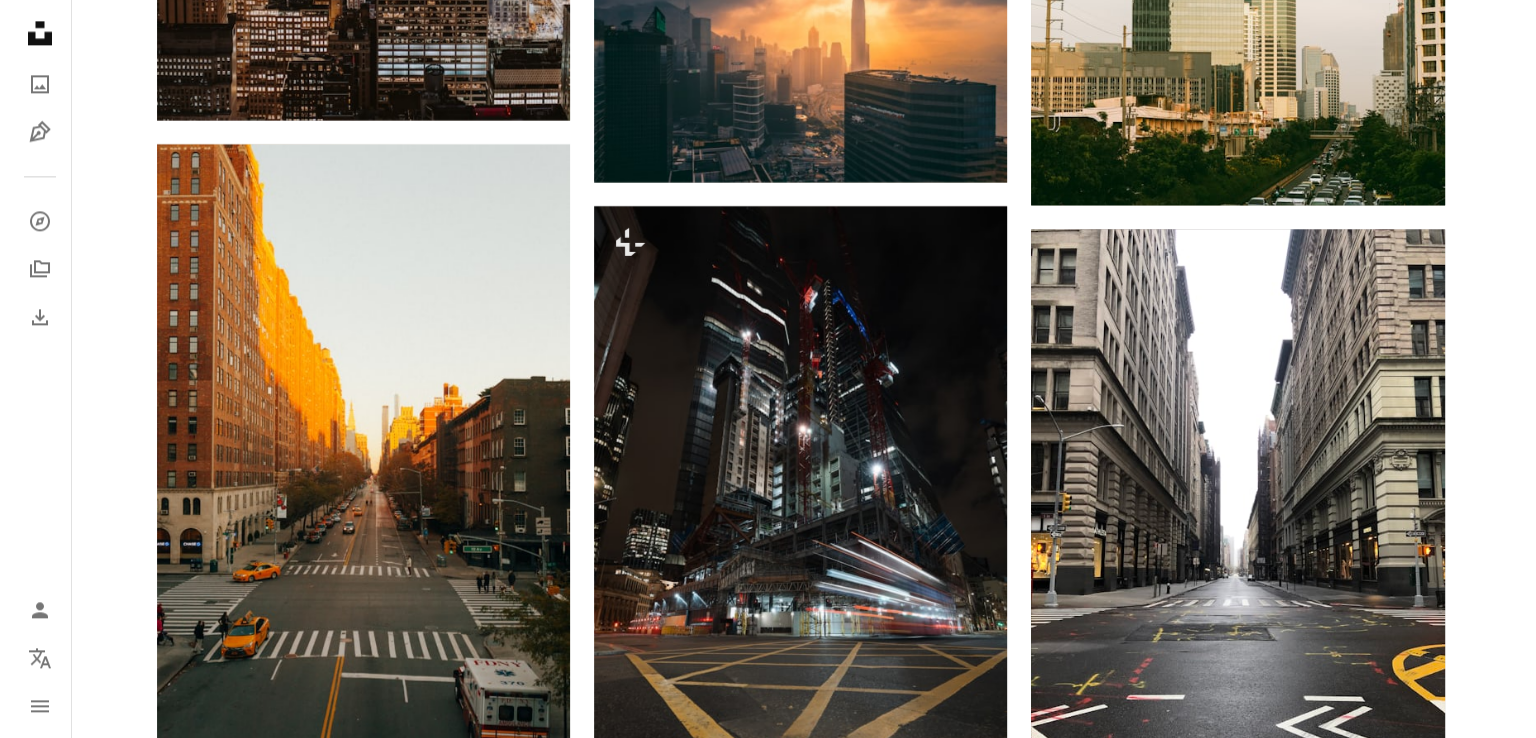 scroll, scrollTop: 18460, scrollLeft: 0, axis: vertical 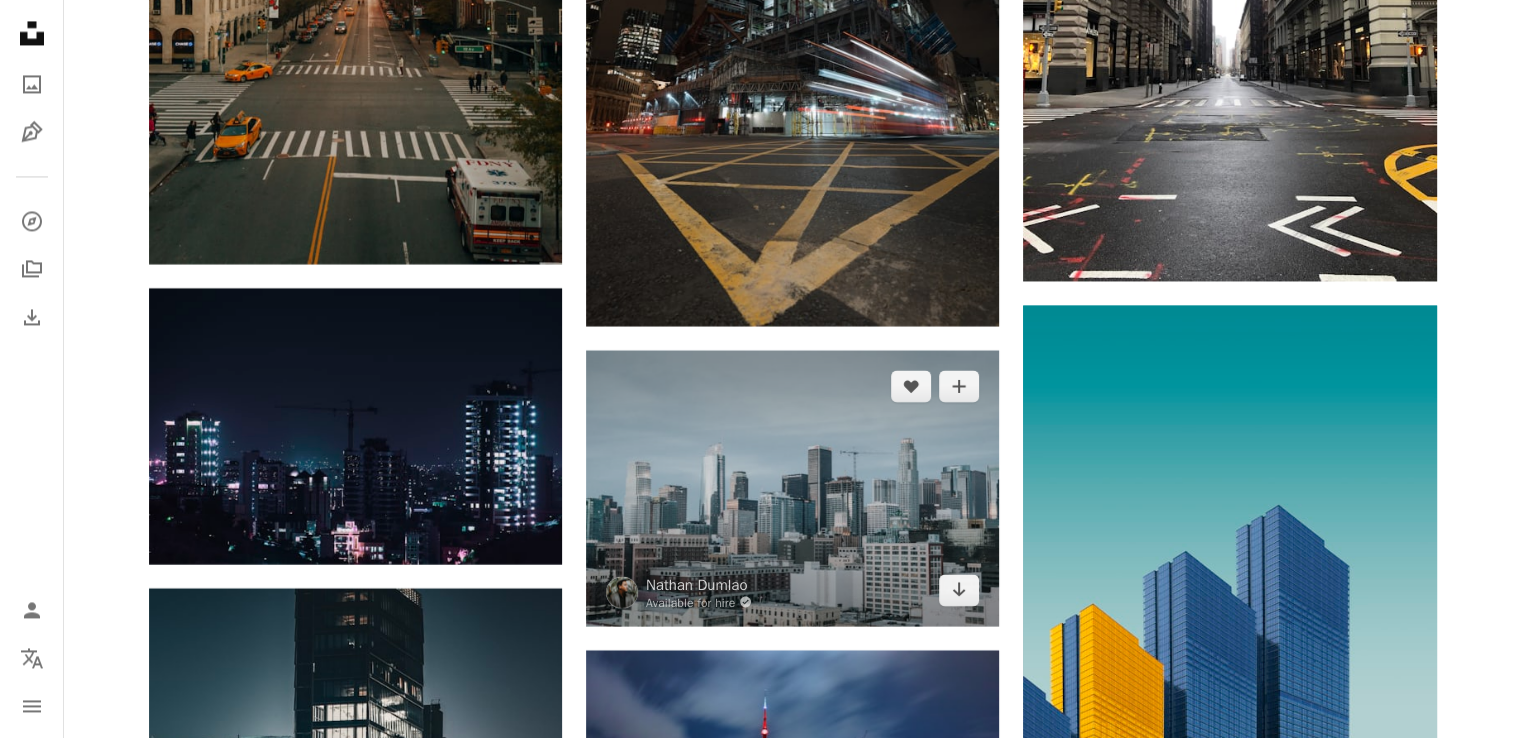 click at bounding box center [792, 487] 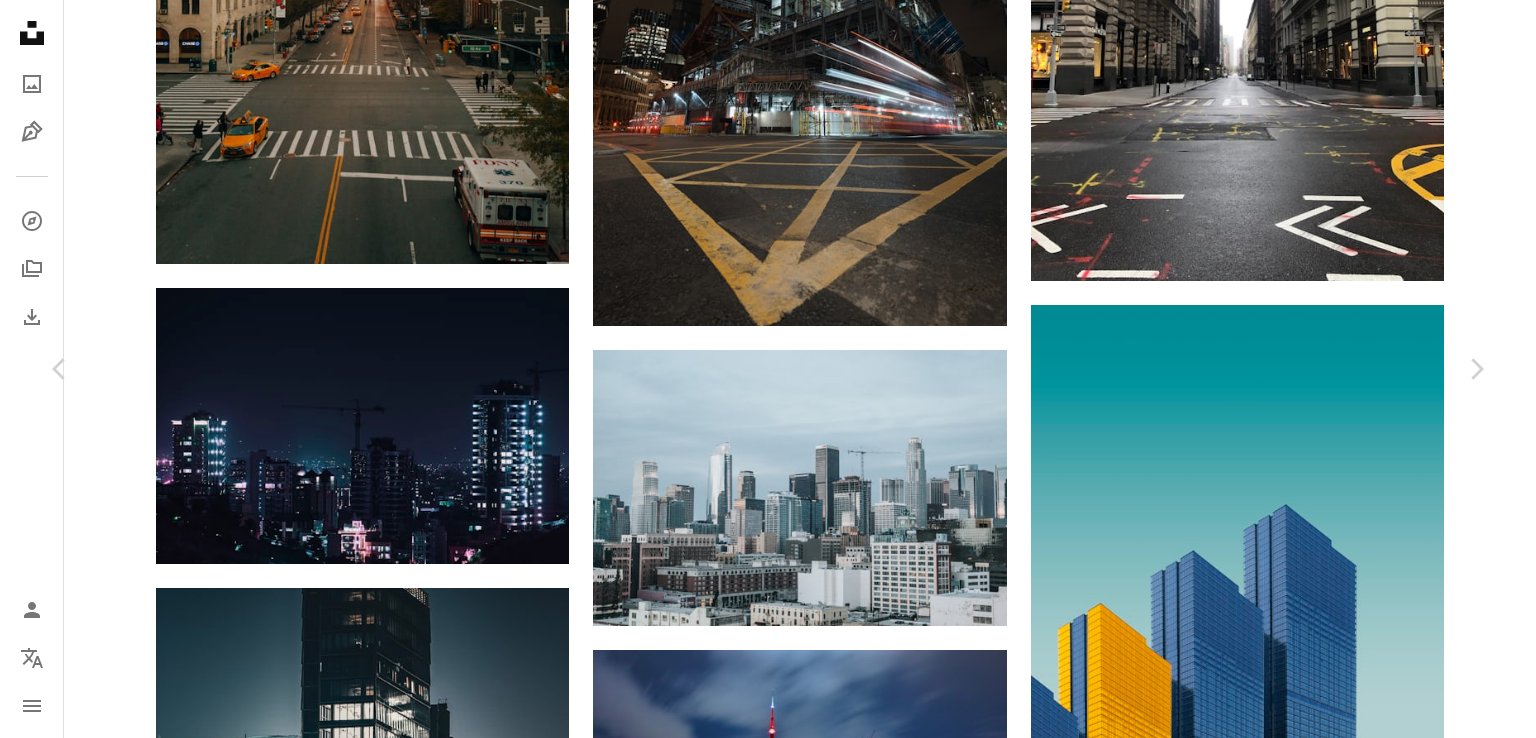 click on "Download free" at bounding box center (1287, 11918) 